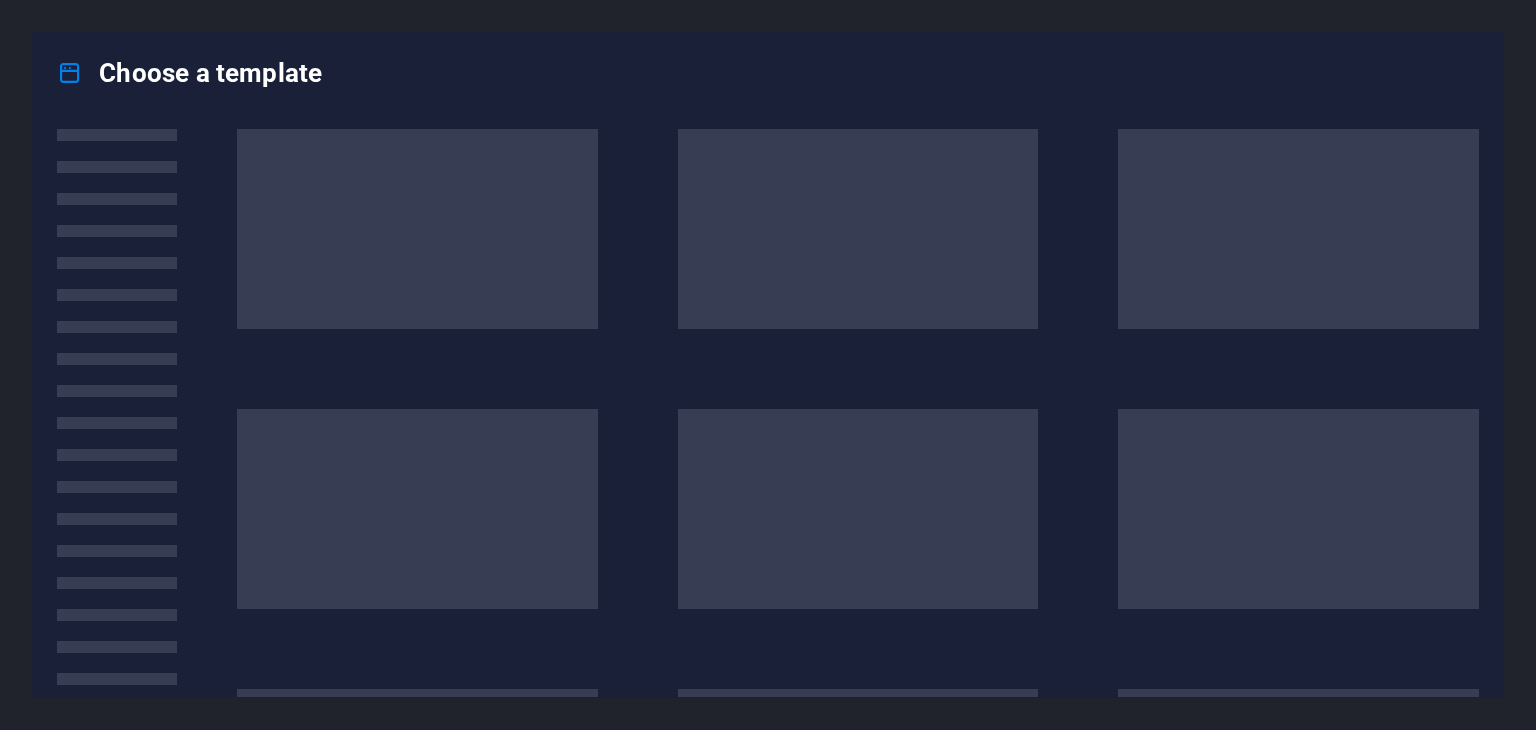 scroll, scrollTop: 0, scrollLeft: 0, axis: both 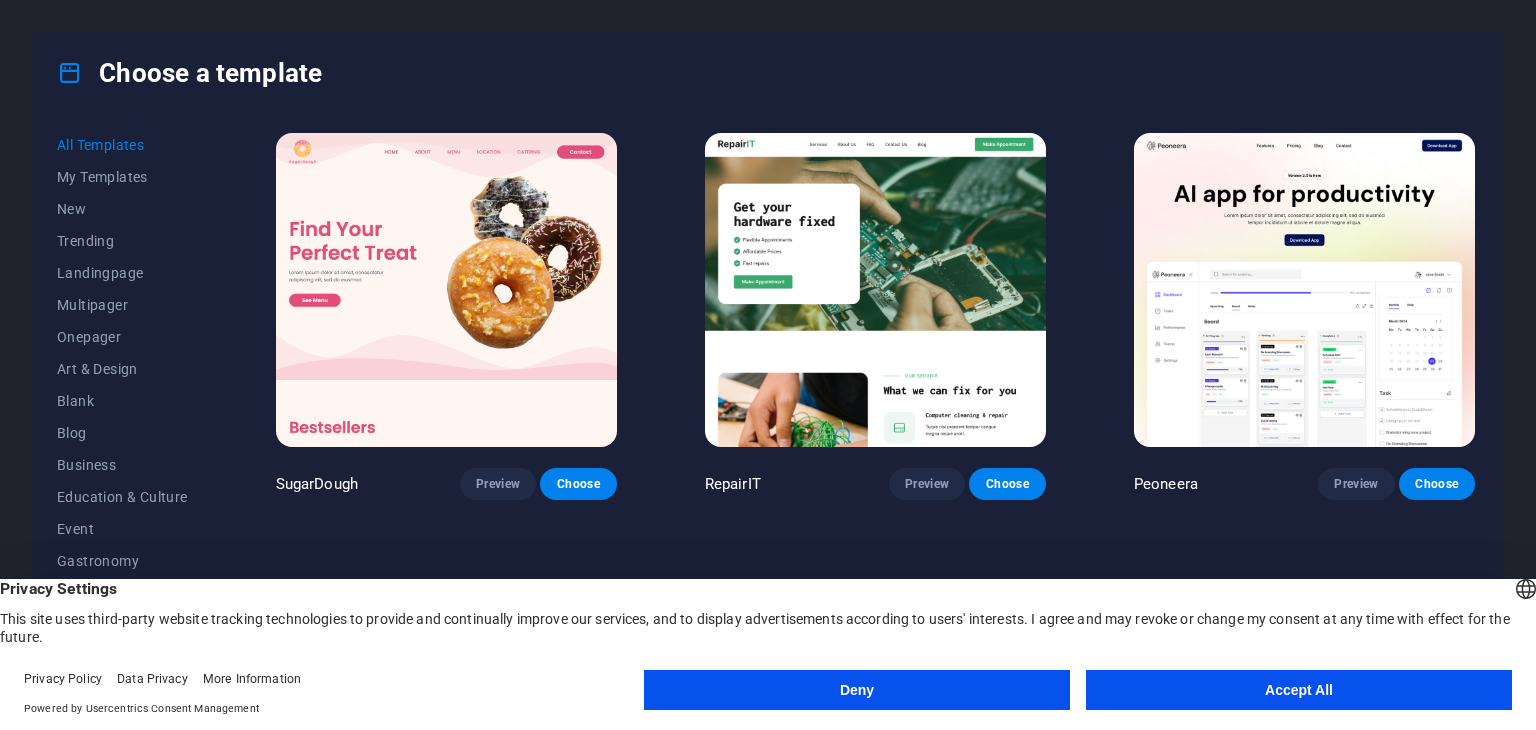 click on "Accept All" at bounding box center [1299, 690] 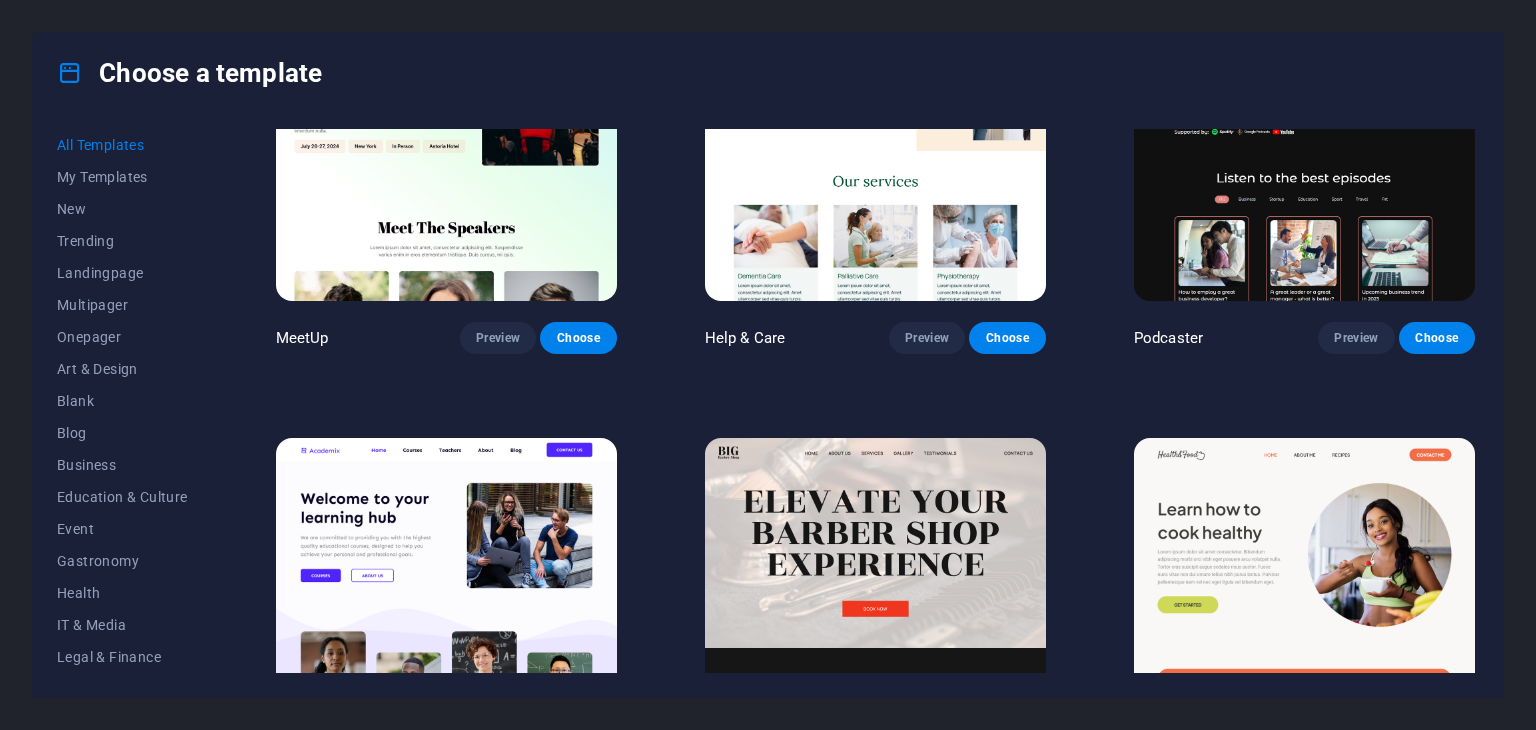 scroll, scrollTop: 2100, scrollLeft: 0, axis: vertical 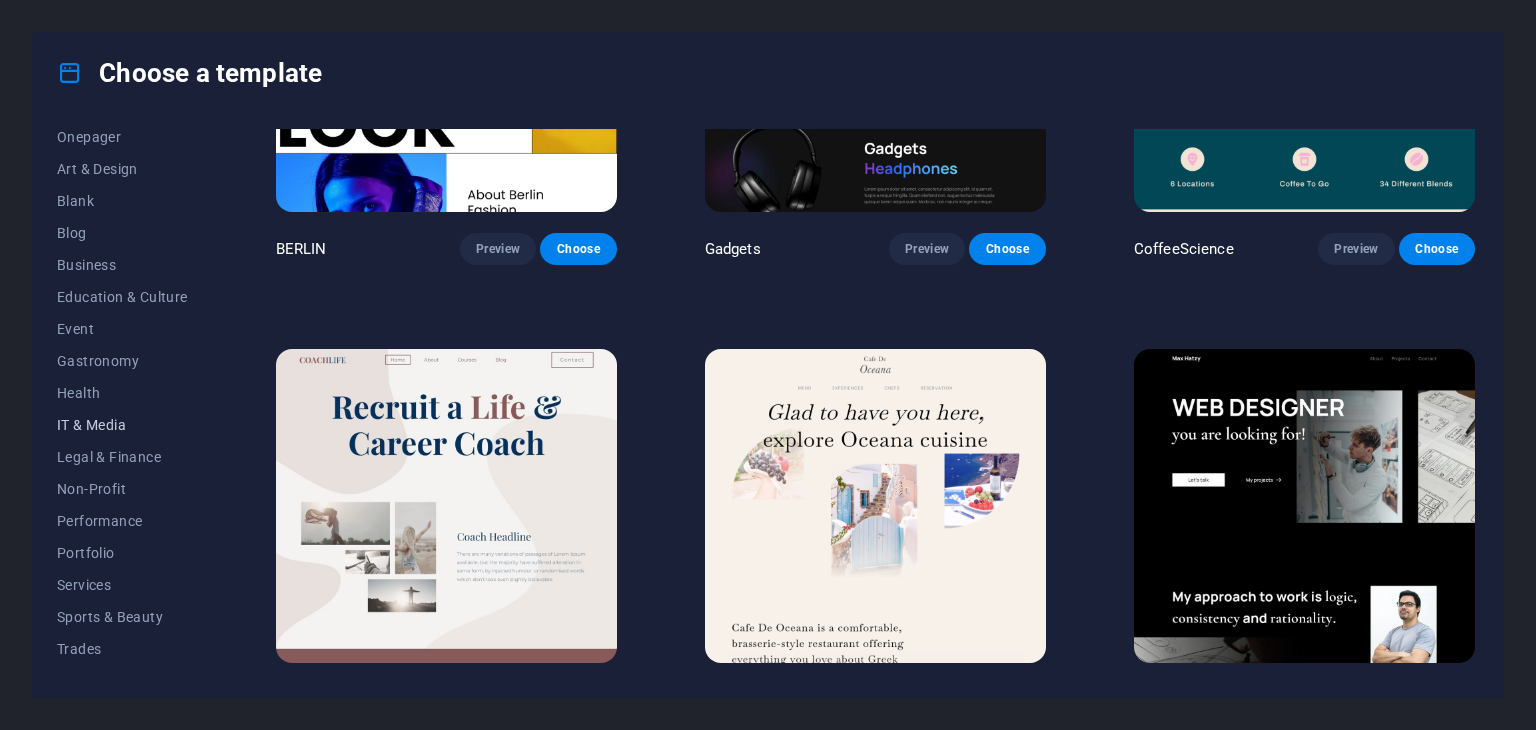 click on "IT & Media" at bounding box center (122, 425) 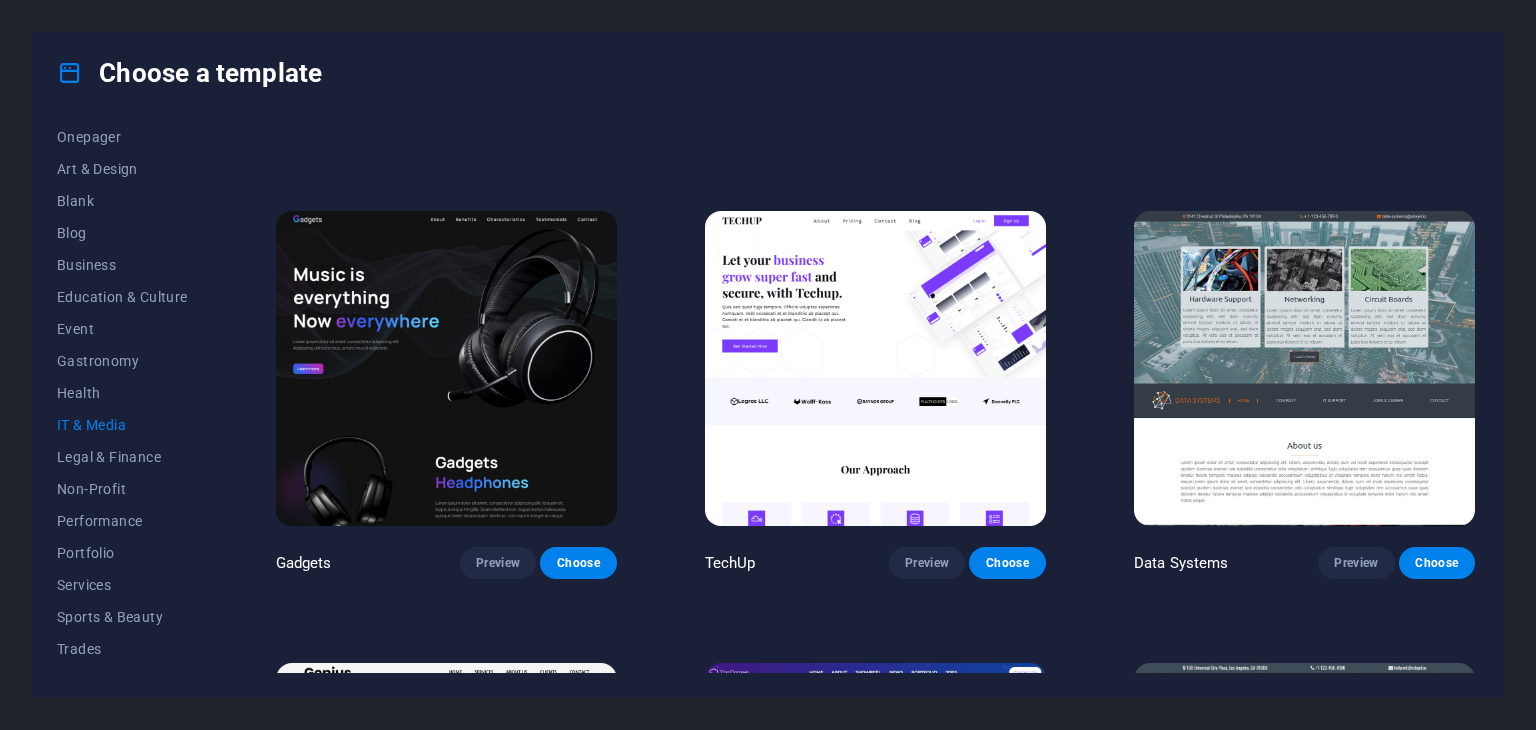 scroll, scrollTop: 773, scrollLeft: 0, axis: vertical 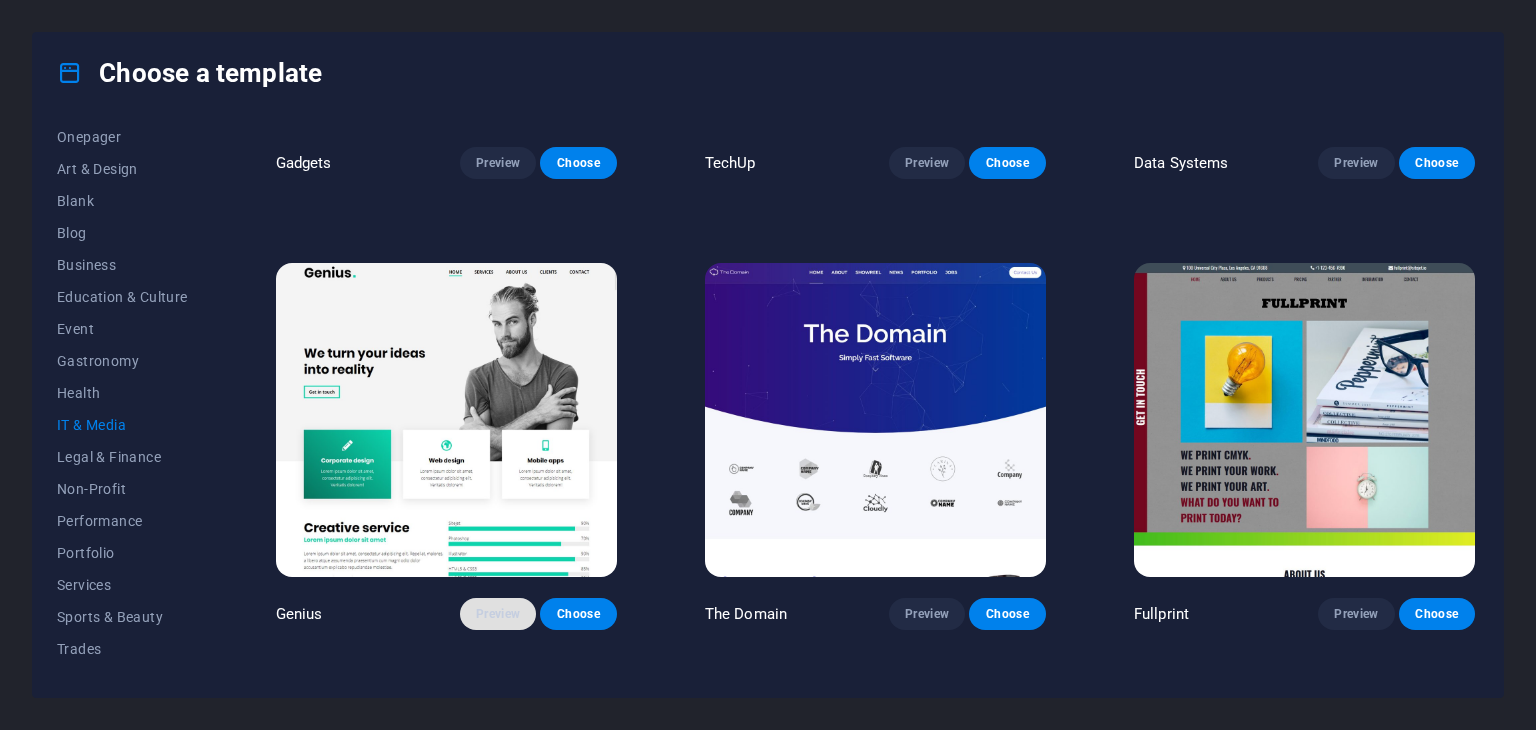 click on "Preview" at bounding box center [498, 614] 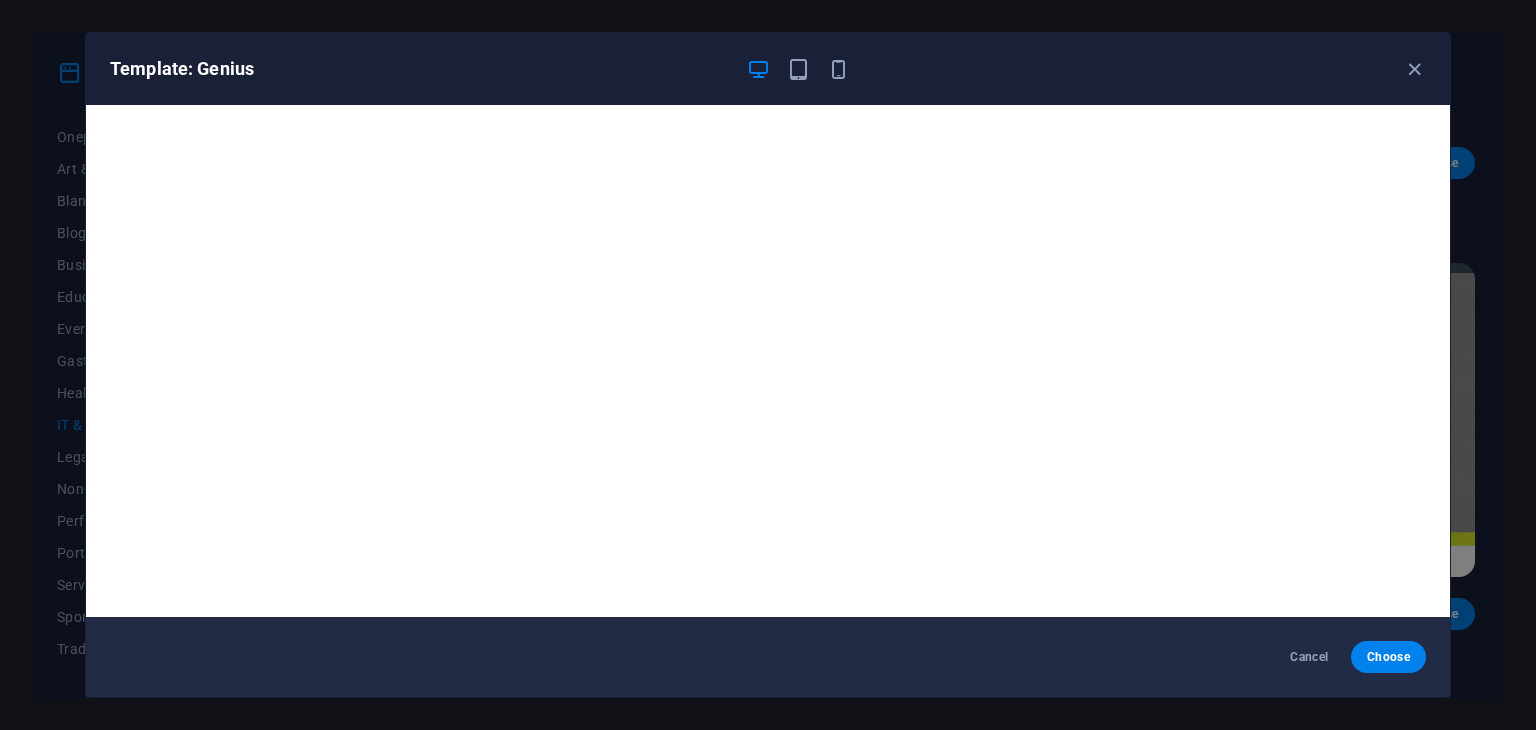 click on "Template: Genius Cancel Choose" at bounding box center (768, 365) 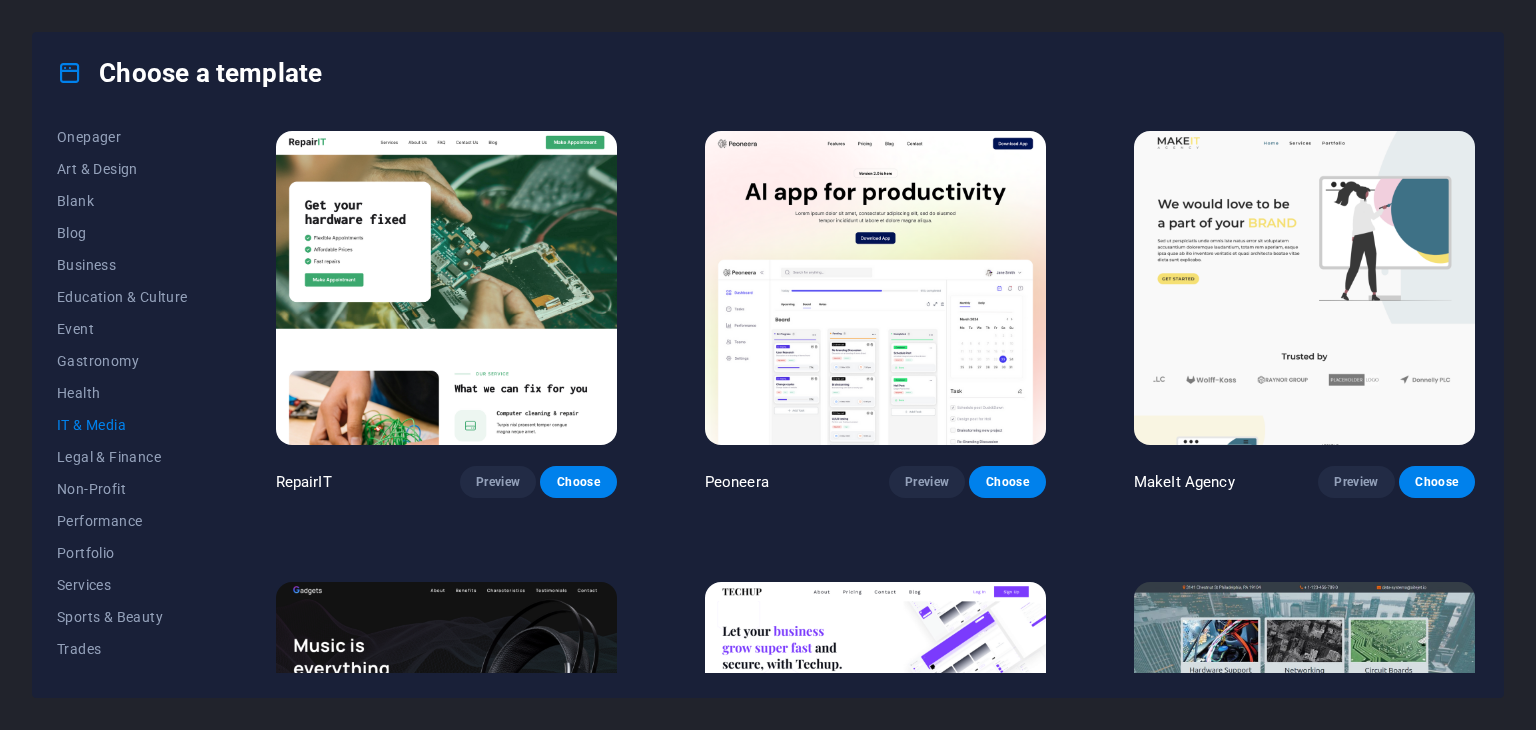 scroll, scrollTop: 0, scrollLeft: 0, axis: both 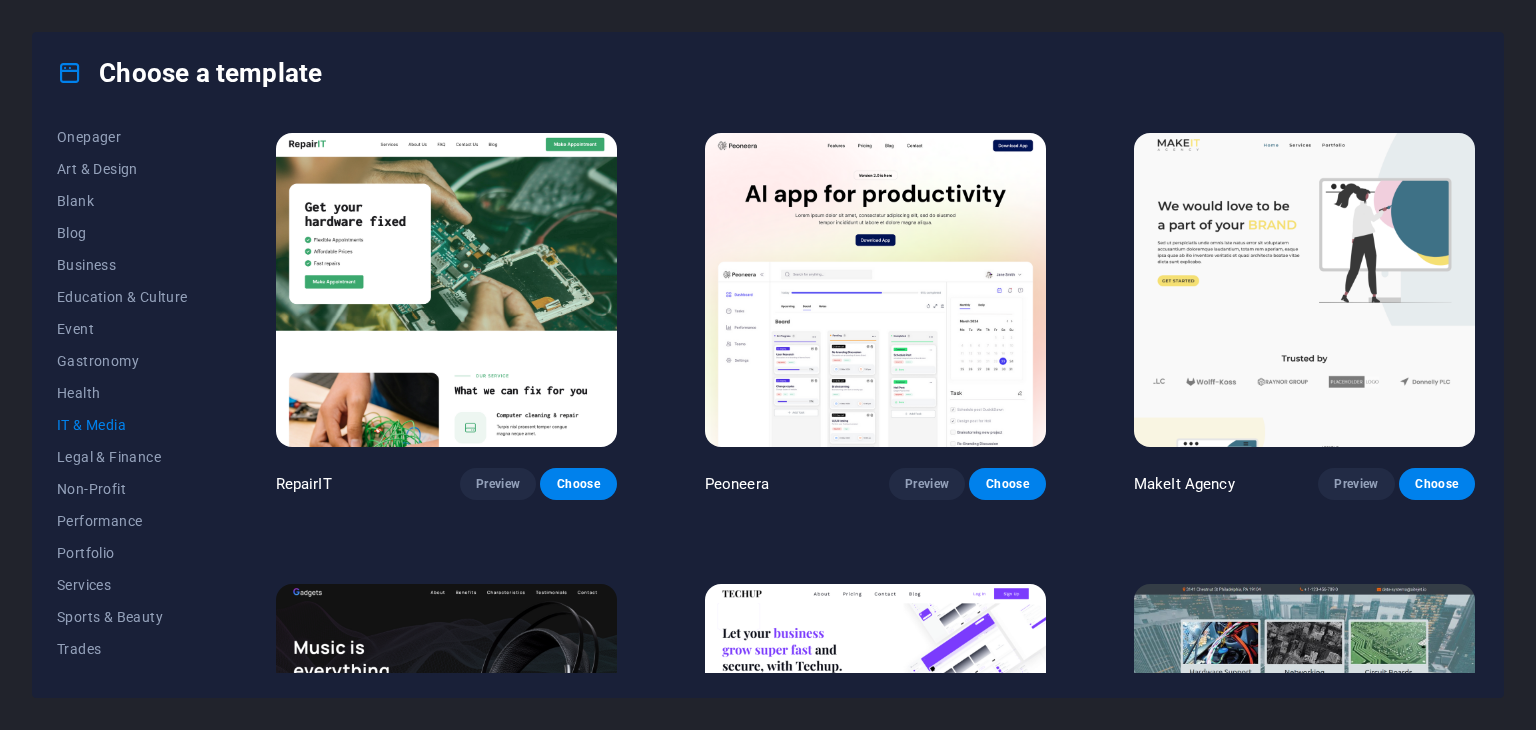 drag, startPoint x: 212, startPoint y: 290, endPoint x: 416, endPoint y: 316, distance: 205.65019 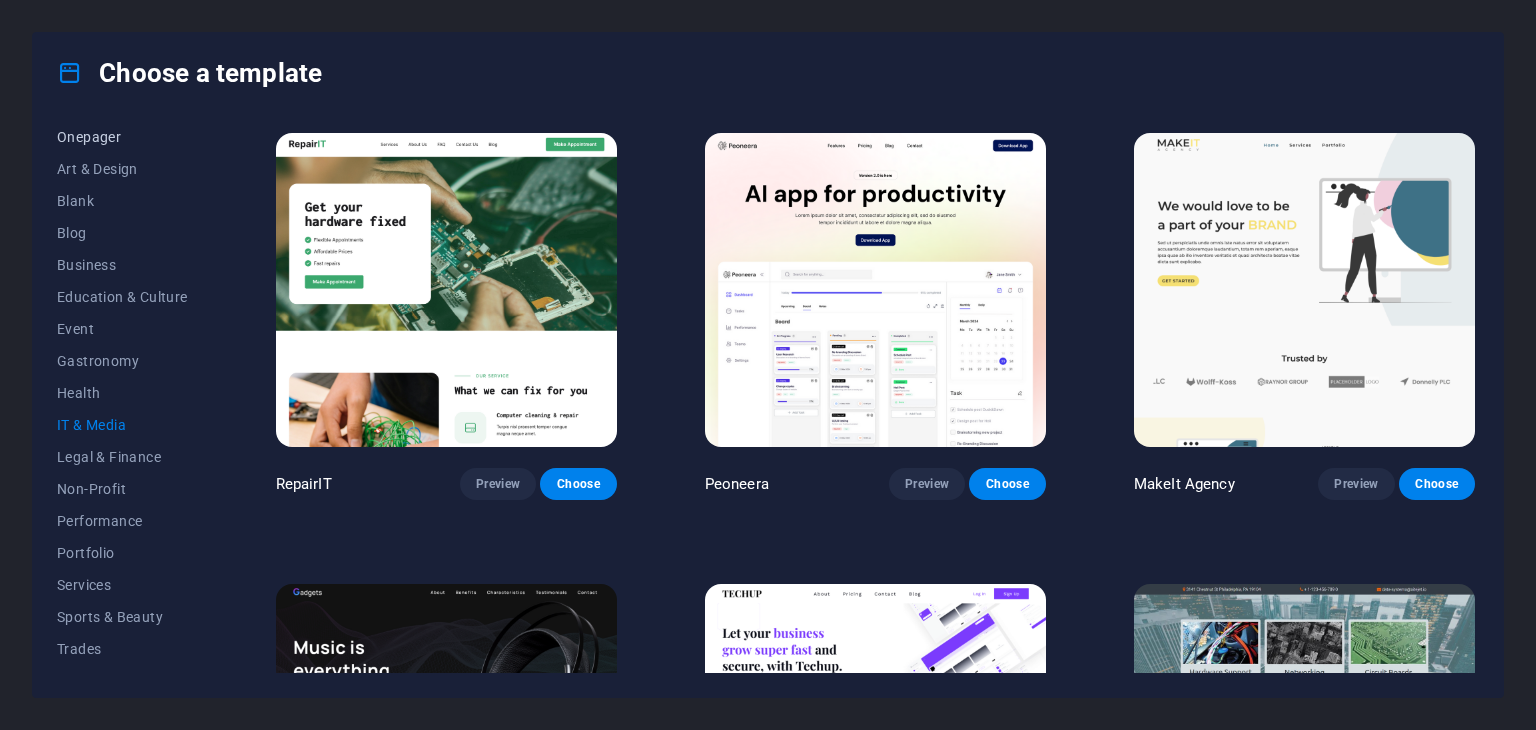click on "Onepager" at bounding box center (122, 137) 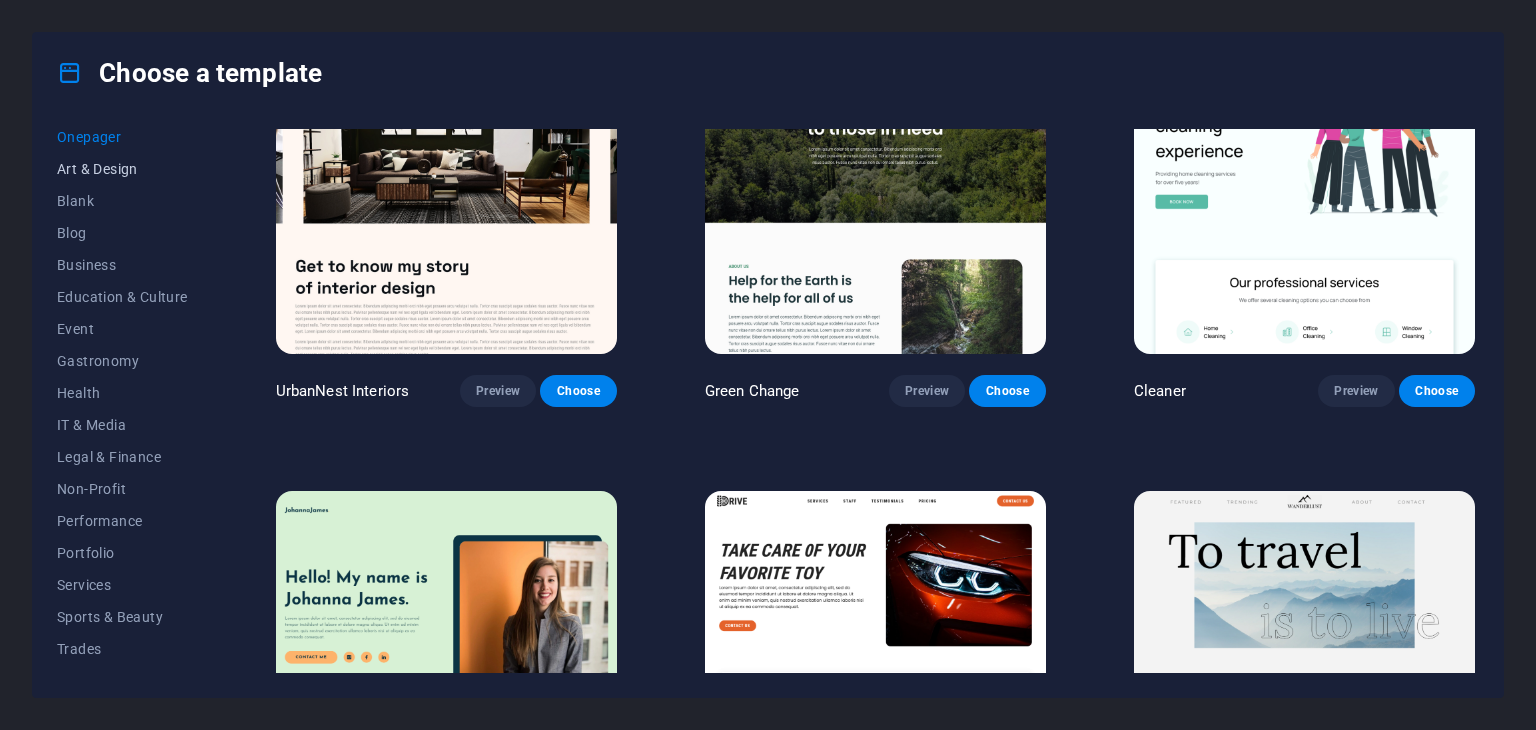 scroll, scrollTop: 1000, scrollLeft: 0, axis: vertical 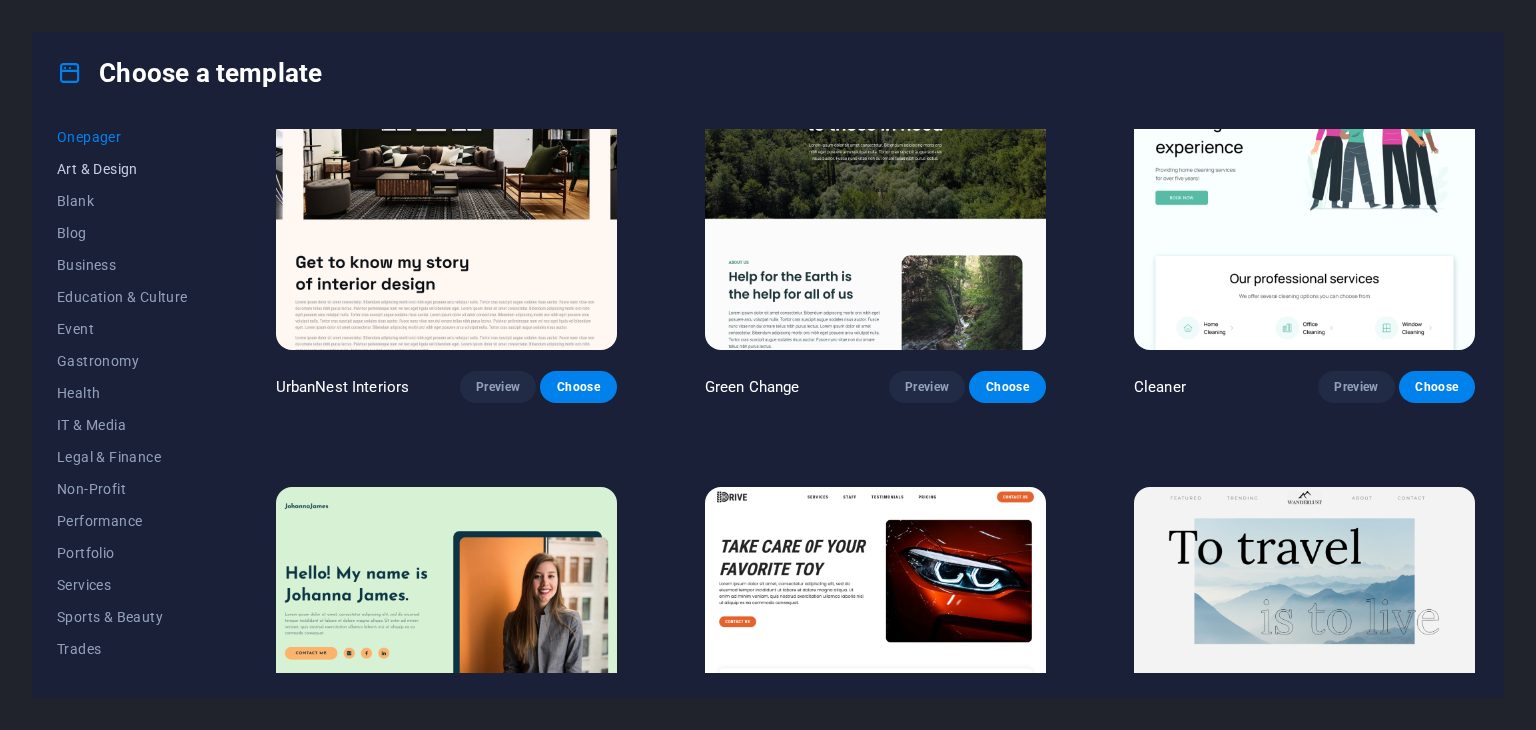 click on "Art & Design" at bounding box center (122, 169) 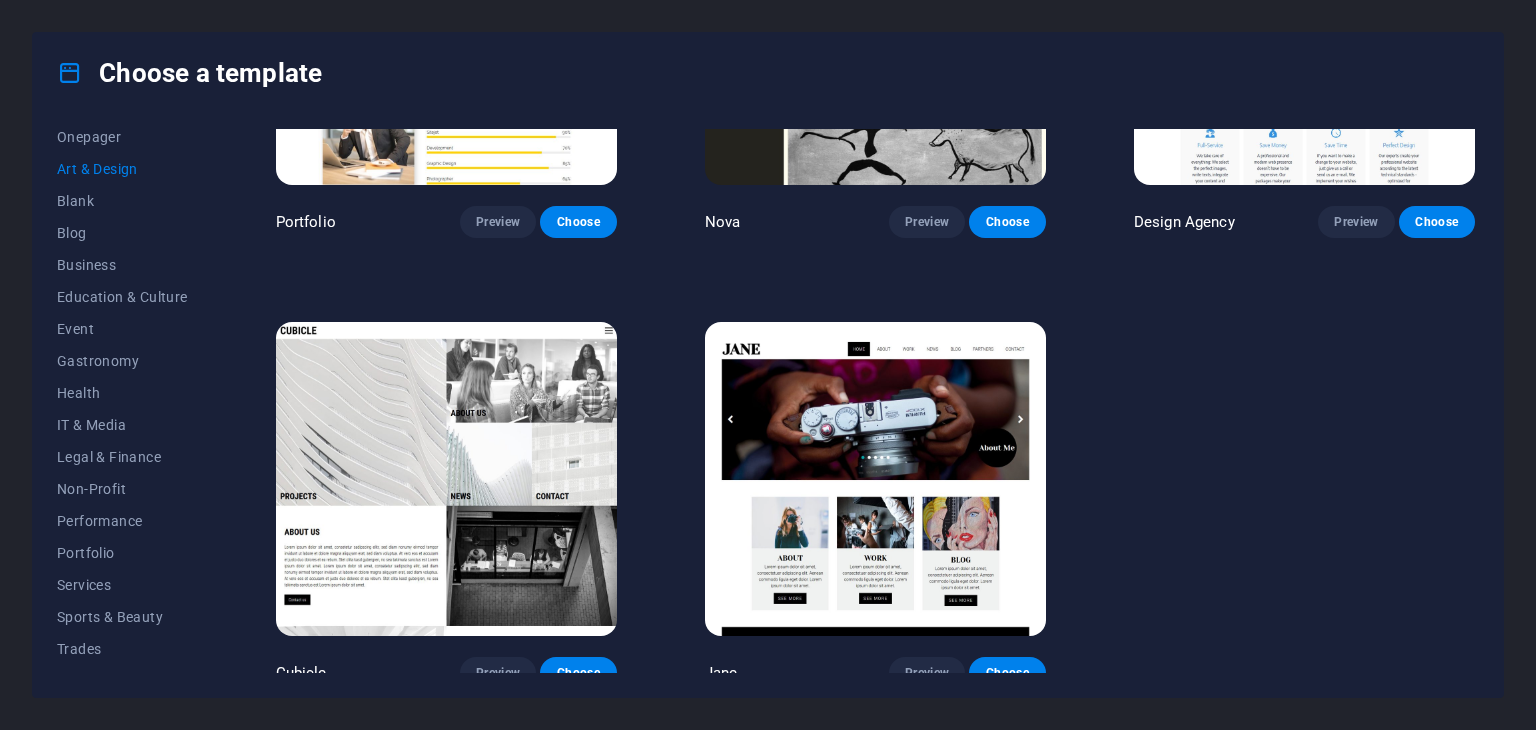 scroll, scrollTop: 1623, scrollLeft: 0, axis: vertical 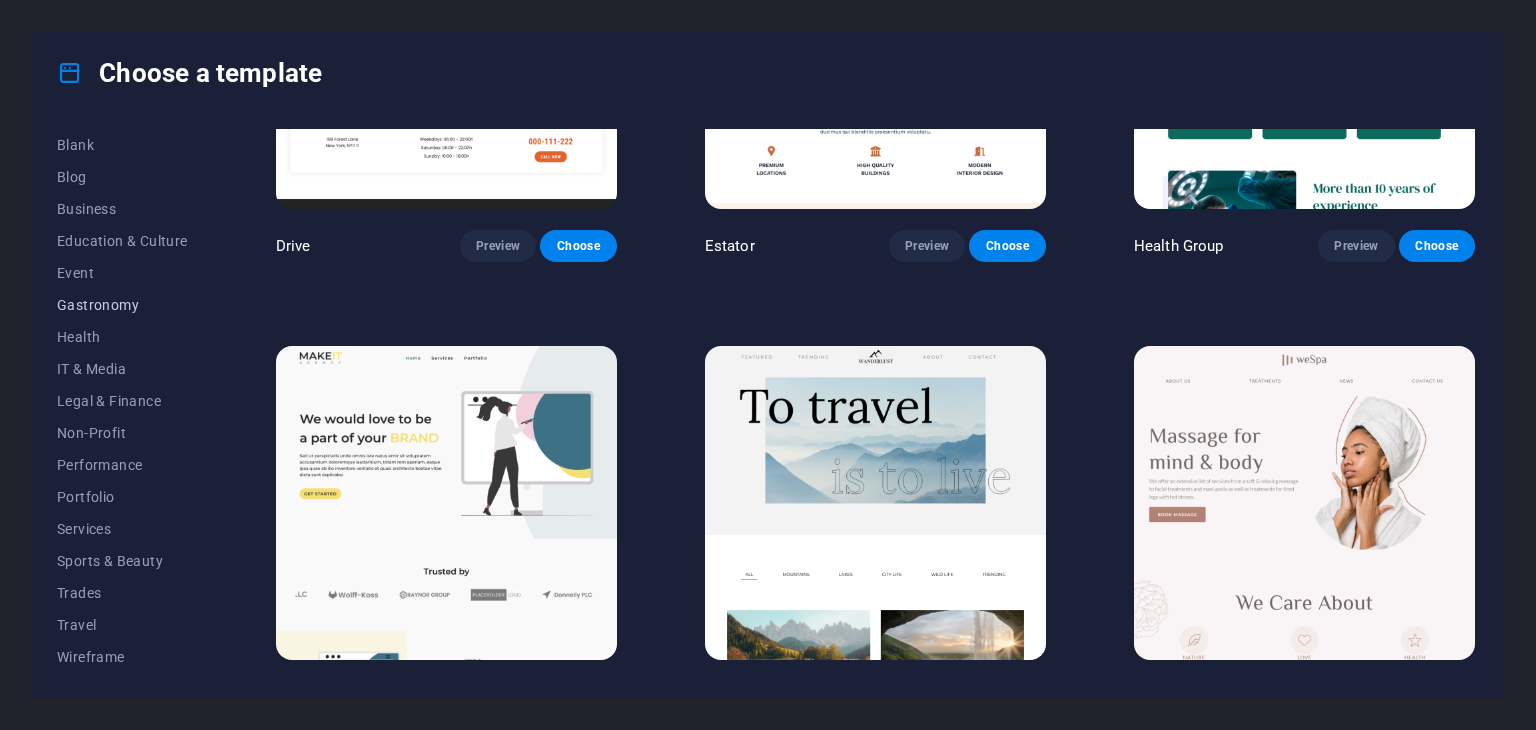 click on "Gastronomy" at bounding box center [122, 305] 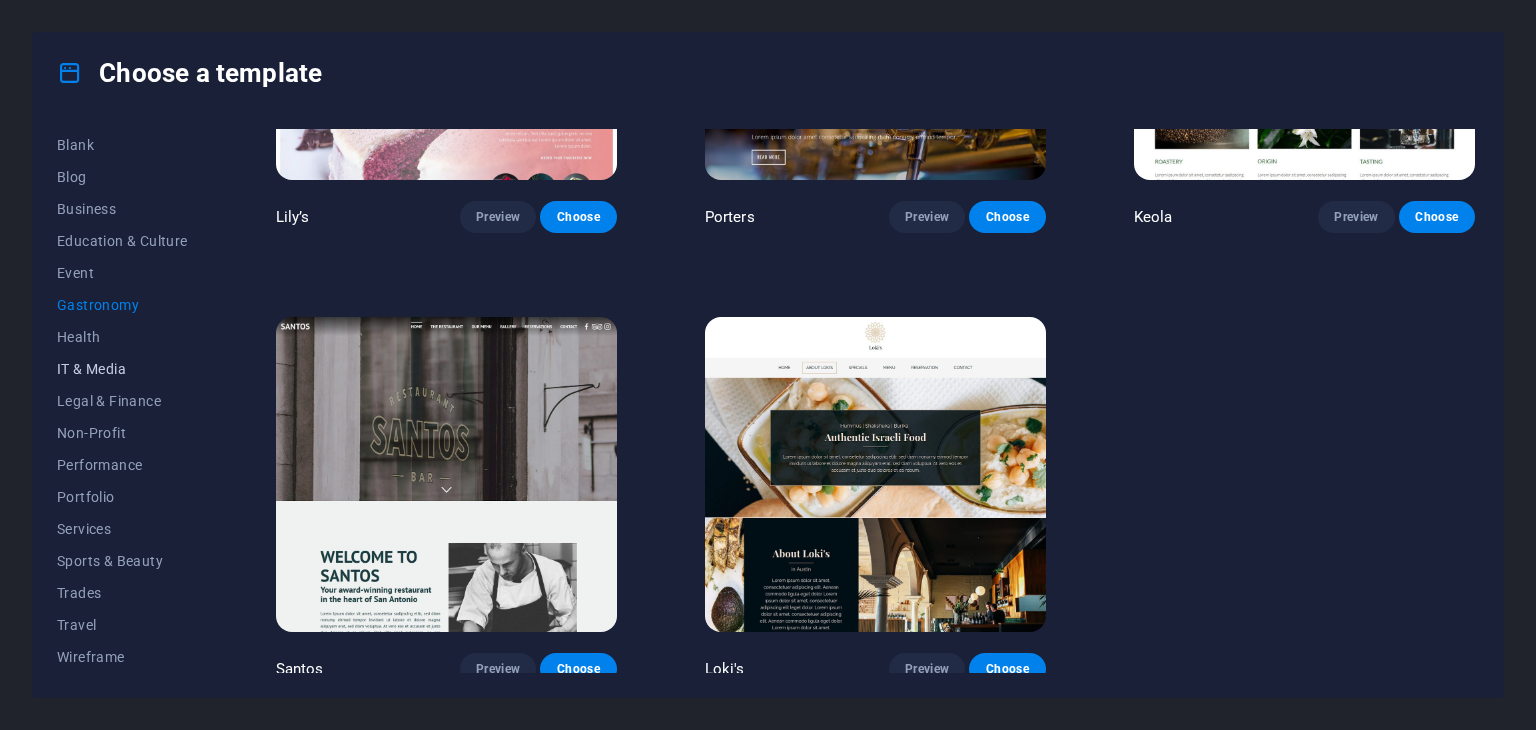 click on "IT & Media" at bounding box center (122, 369) 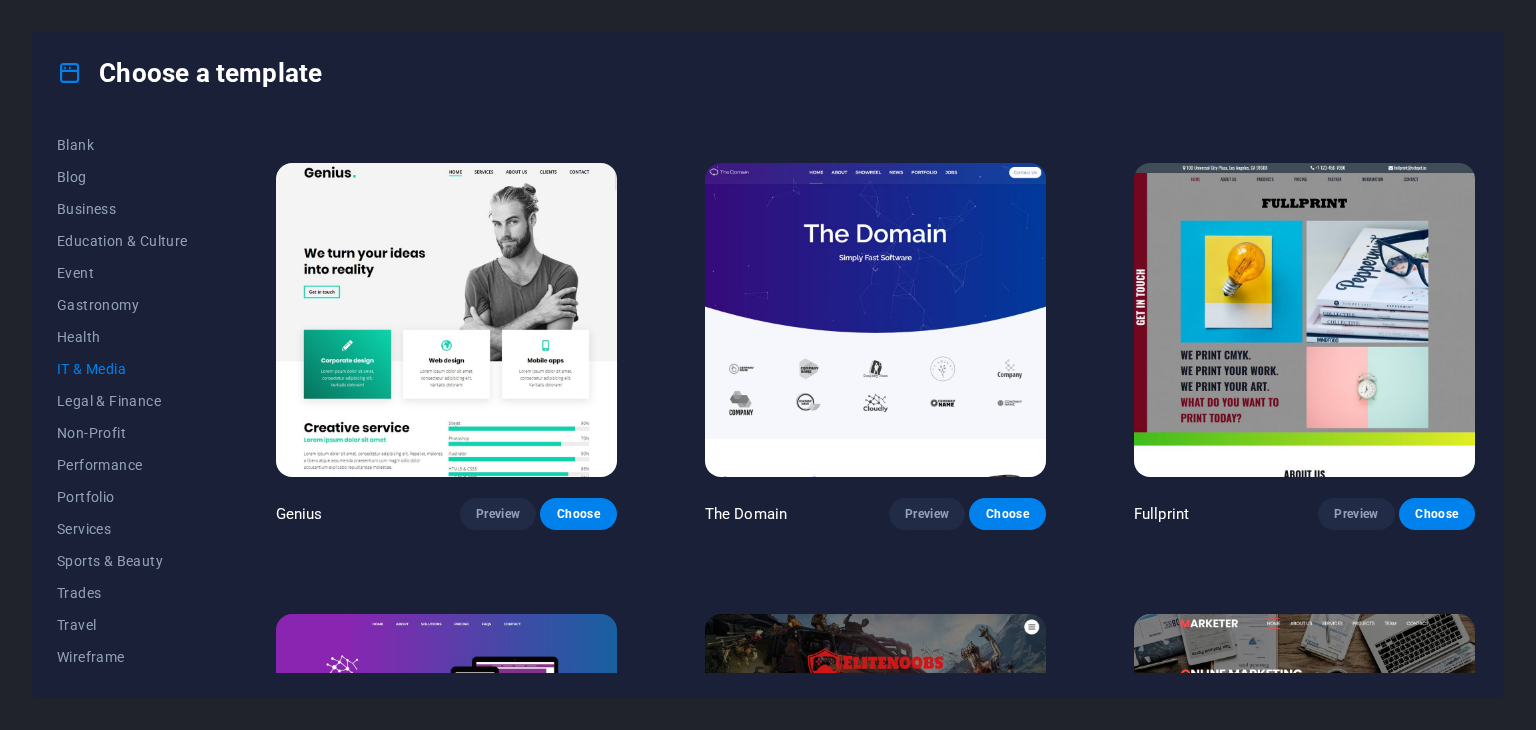 scroll, scrollTop: 473, scrollLeft: 0, axis: vertical 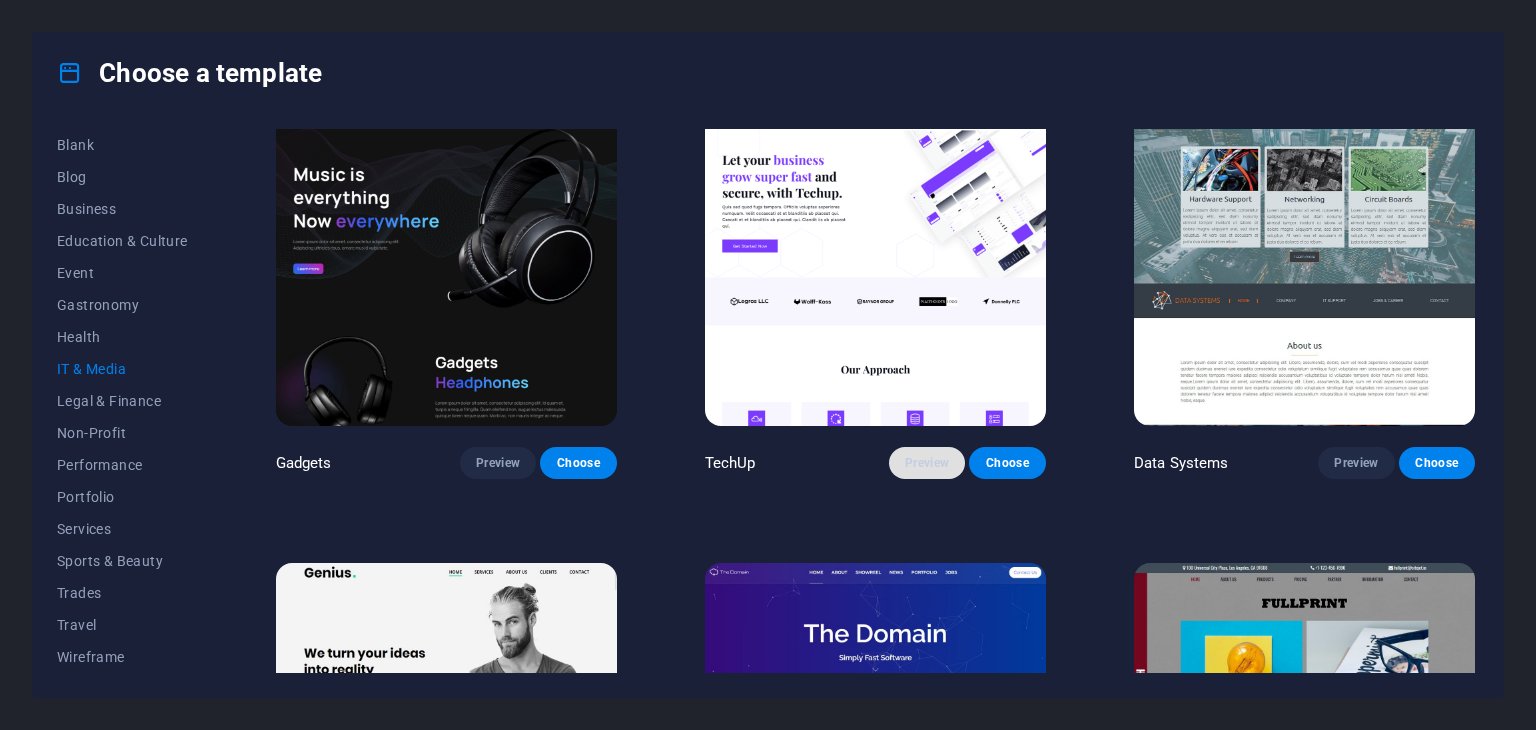 click on "Preview" at bounding box center [927, 463] 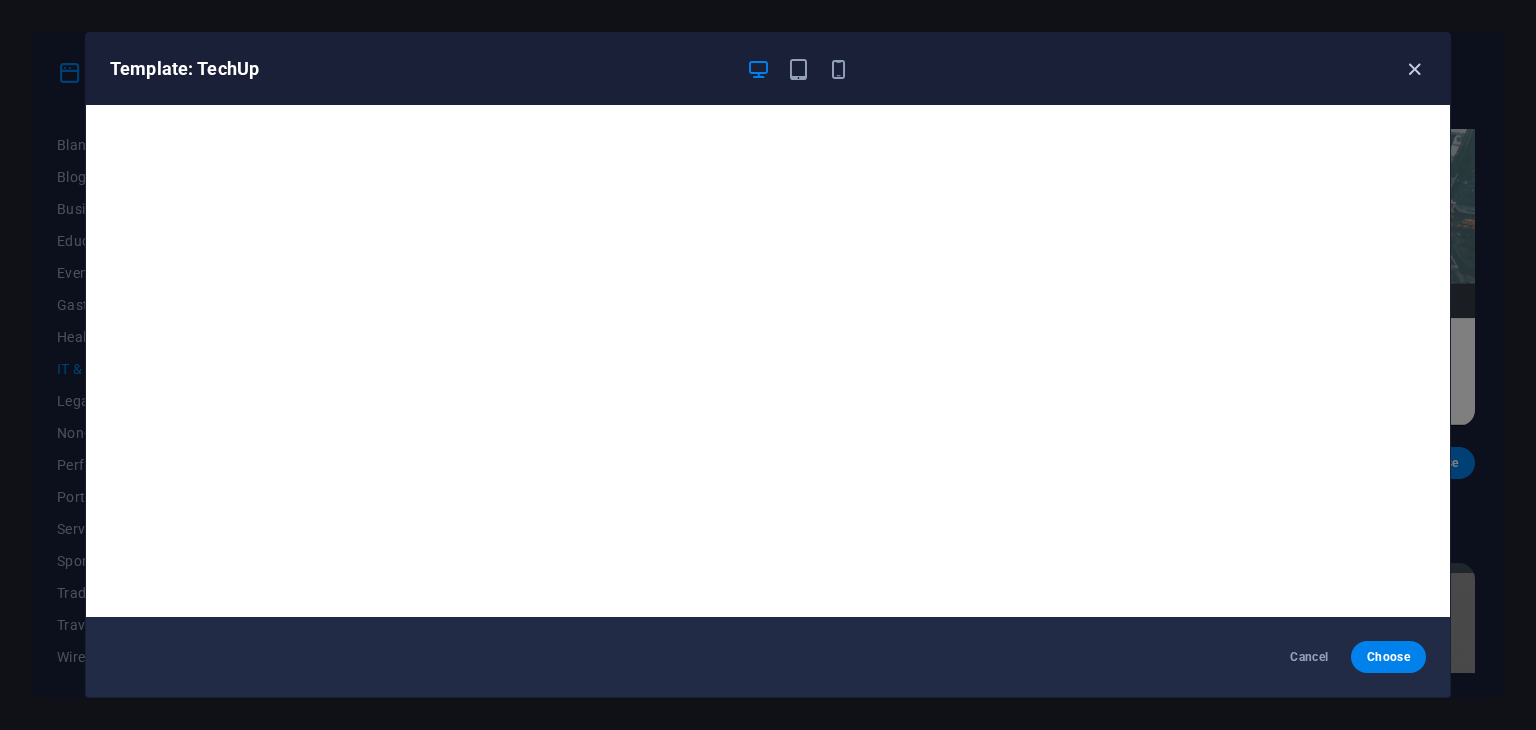 click at bounding box center (1414, 69) 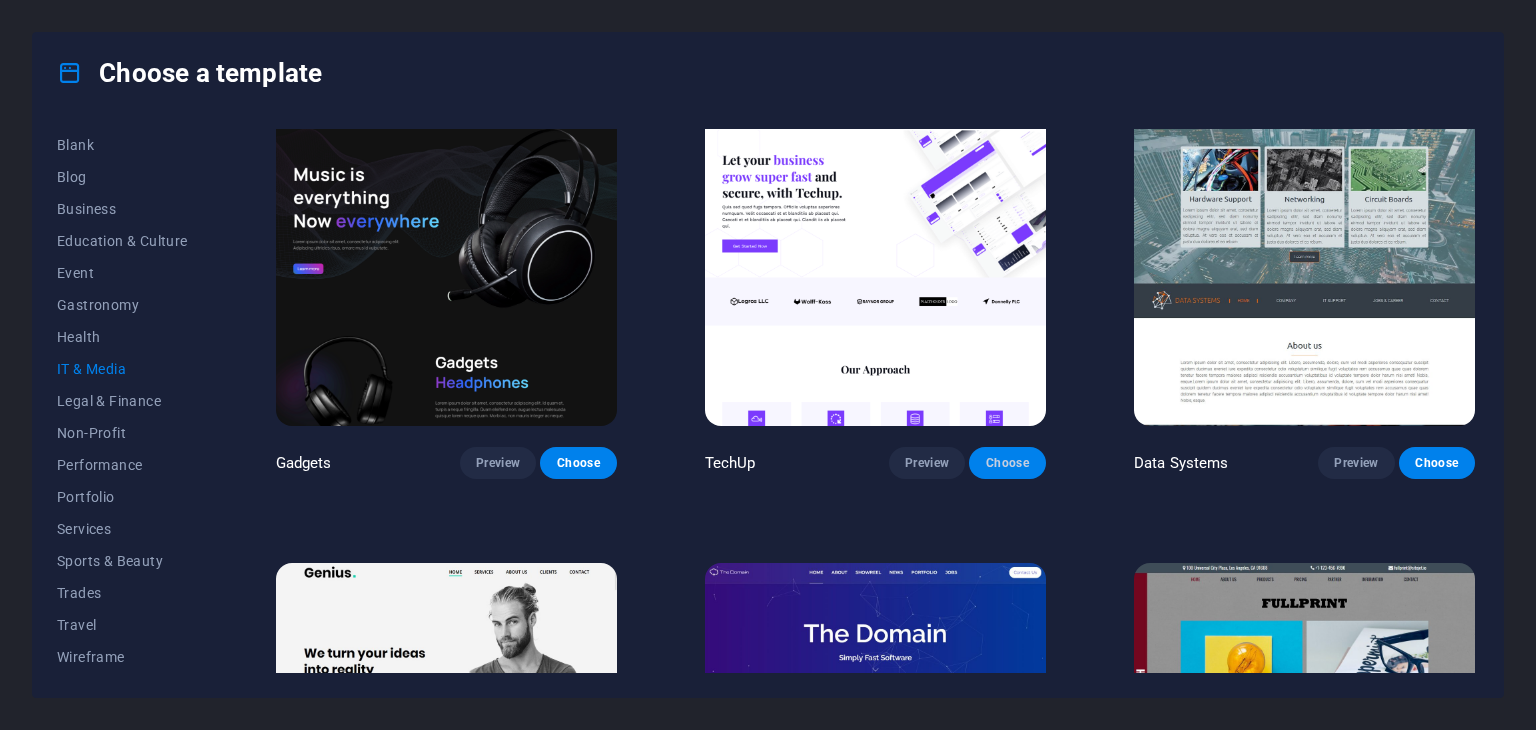 click on "Choose" at bounding box center [1007, 463] 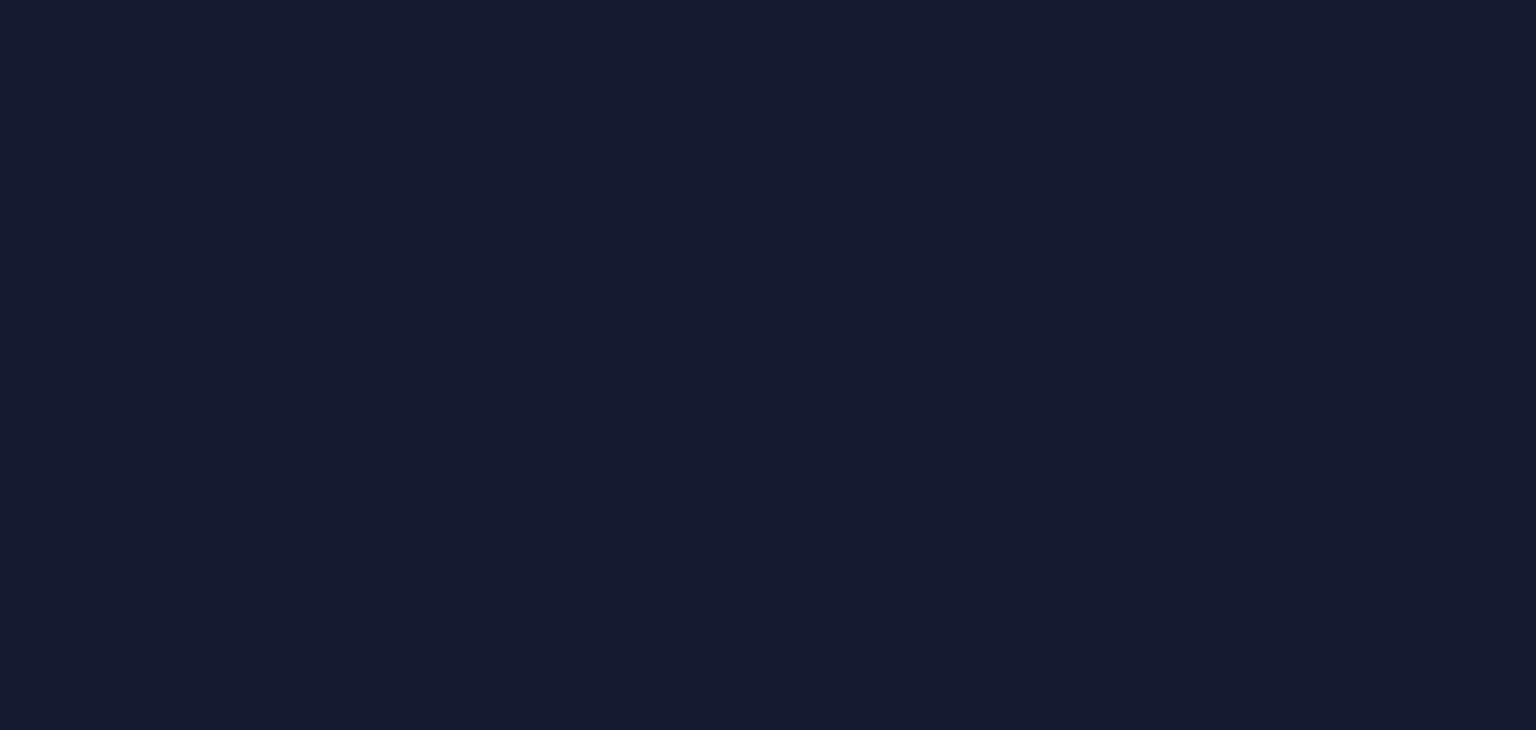scroll, scrollTop: 0, scrollLeft: 0, axis: both 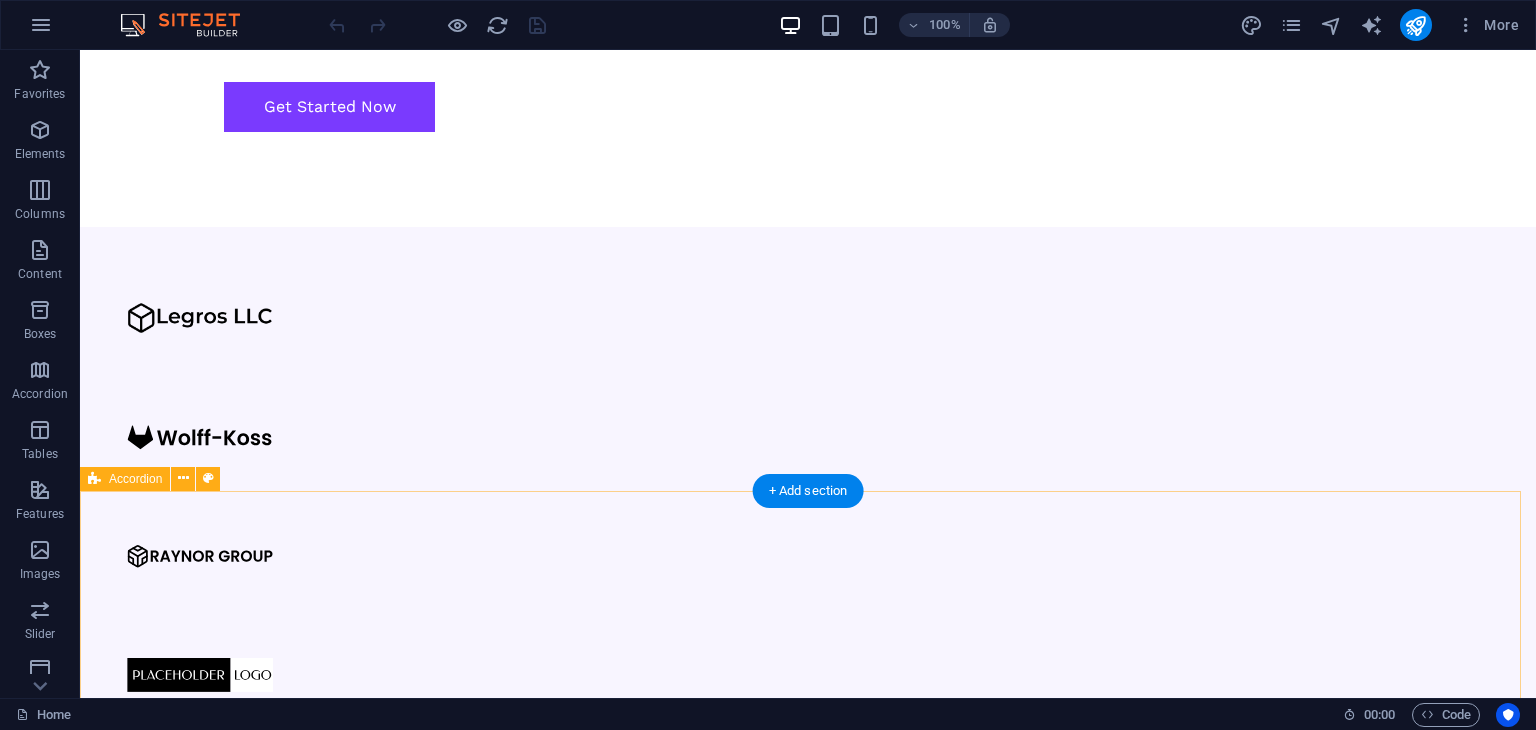 click on "Headline 1 New headline 1 Lorem ipsum dolor sit amet, consectetur adipisicing elit. Maiores ipsum repellat minus nihil. Labore, delectus, nam dignissimos ea repudiandae minima voluptatum magni pariatur possimus quia accusamus harum facilis corporis animi nisi. Enim, pariatur, impedit quia repellat harum ipsam laboriosam voluptas dicta illum nisi obcaecati reprehenderit quis placeat recusandae tenetur aperiam. Headline 2 New headline 2 Lorem ipsum dolor sit amet, consectetur adipisicing elit. Maiores ipsum repellat minus nihil. Labore, delectus, nam dignissimos ea repudiandae minima voluptatum magni pariatur possimus quia accusamus harum facilis corporis animi nisi. Enim, pariatur, impedit quia repellat harum ipsam laboriosam voluptas dicta illum nisi obcaecati reprehenderit quis placeat recusandae tenetur aperiam. Headline 3 New headline 3" at bounding box center [808, 4851] 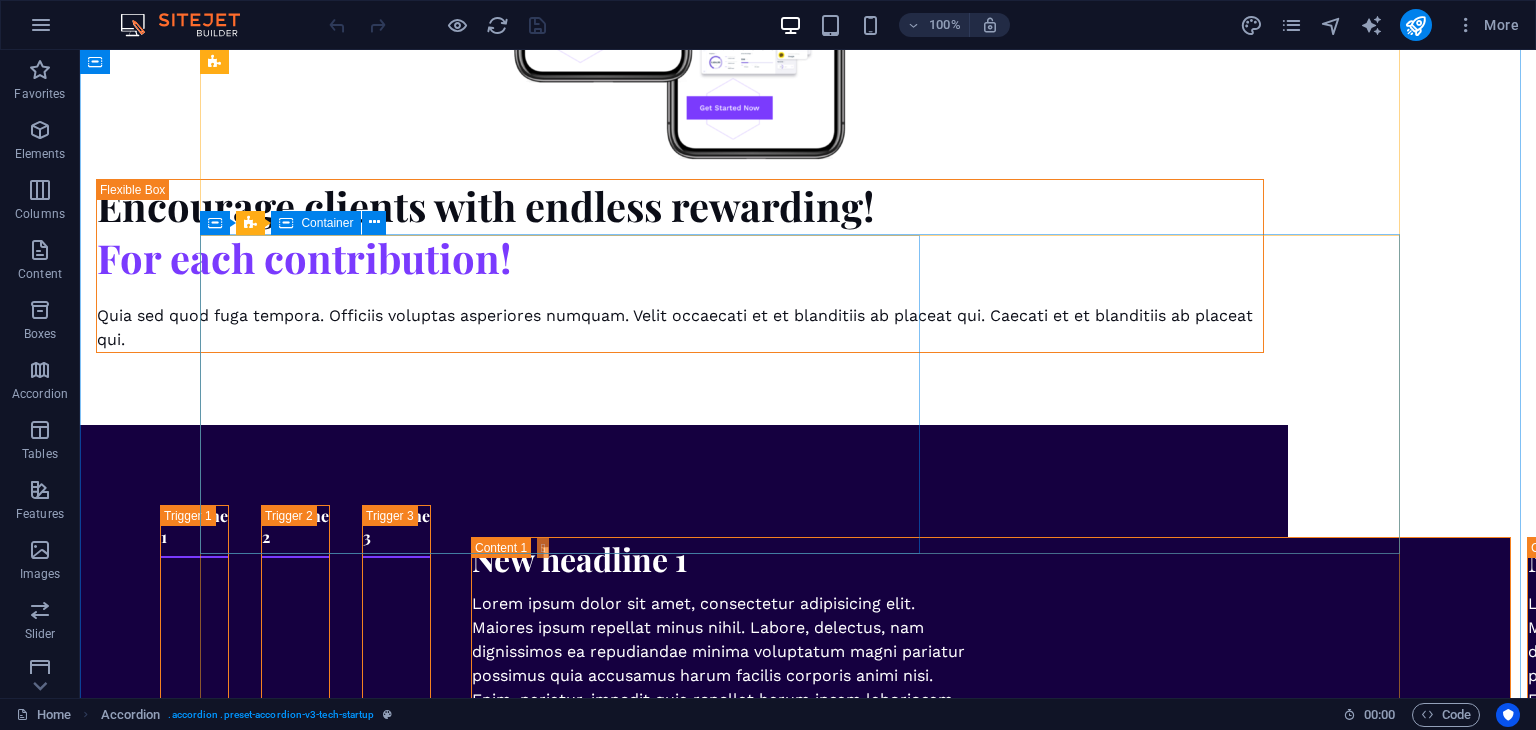 scroll, scrollTop: 6100, scrollLeft: 0, axis: vertical 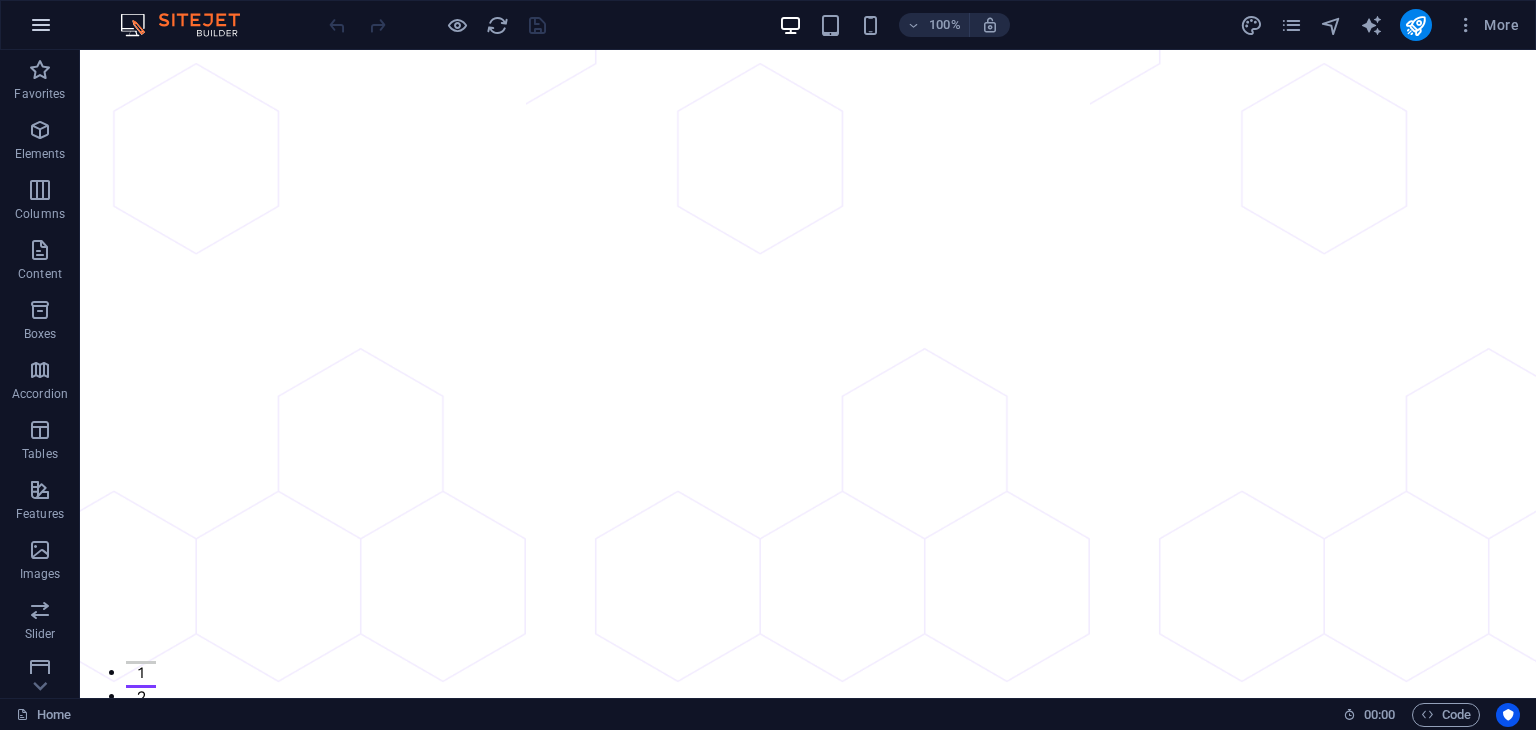 click at bounding box center (41, 25) 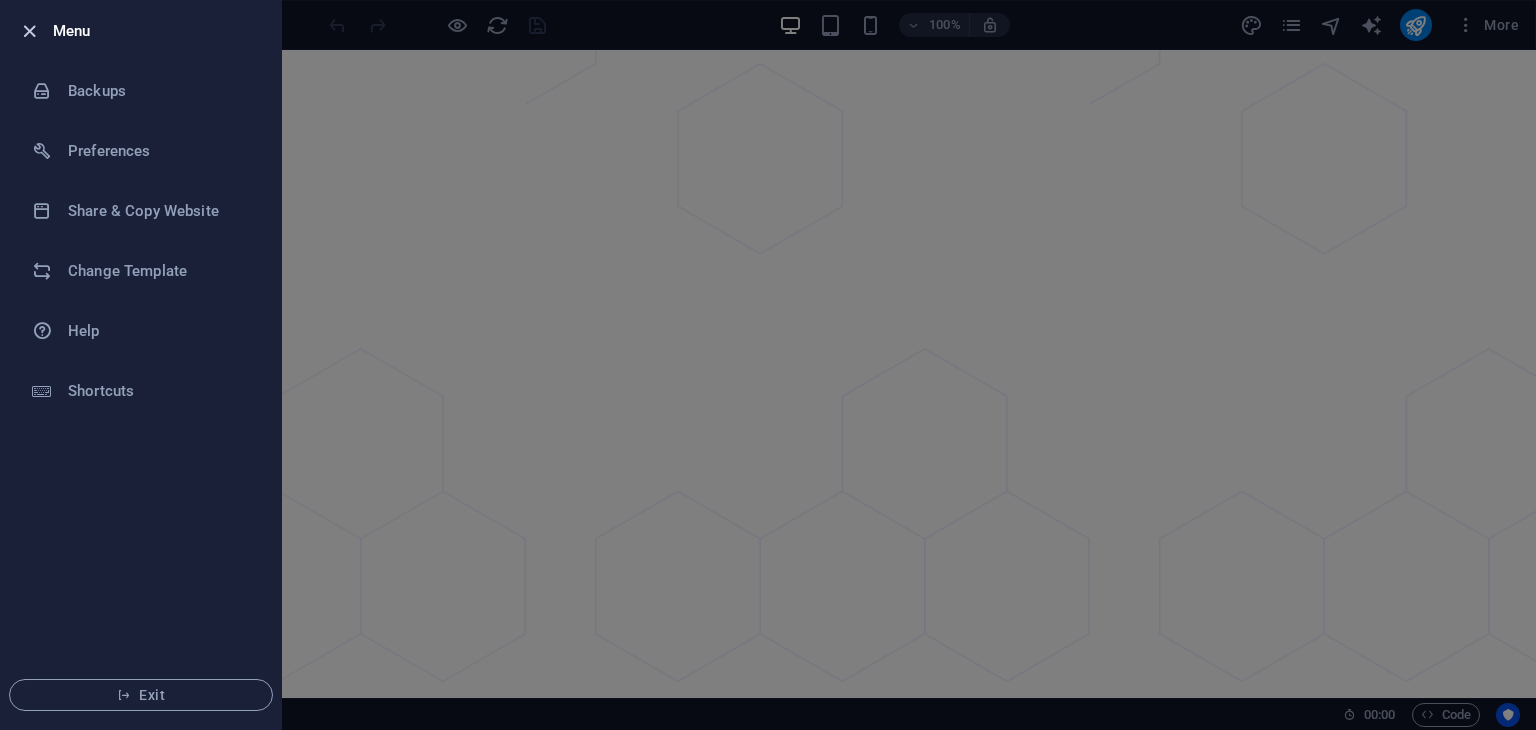 click at bounding box center [29, 31] 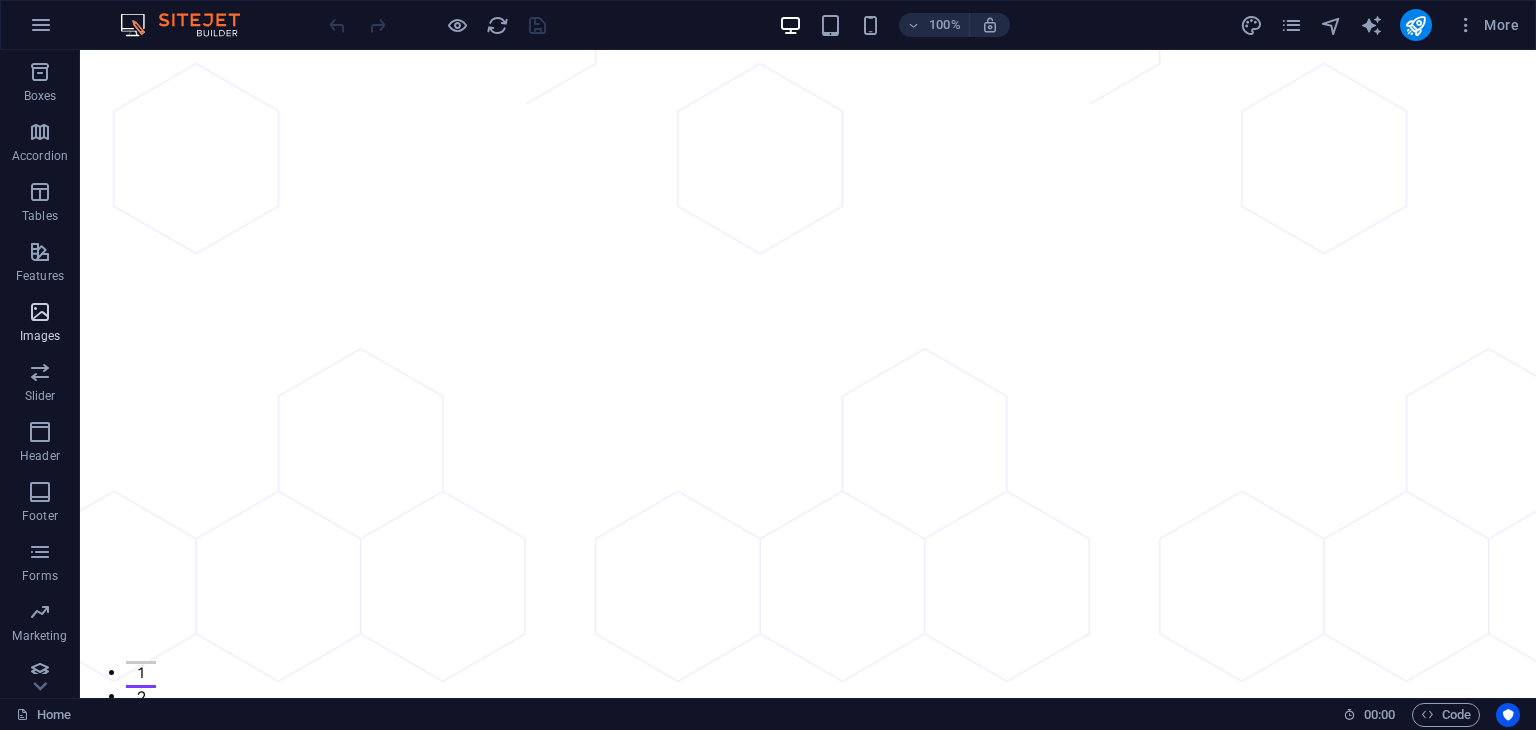 scroll, scrollTop: 252, scrollLeft: 0, axis: vertical 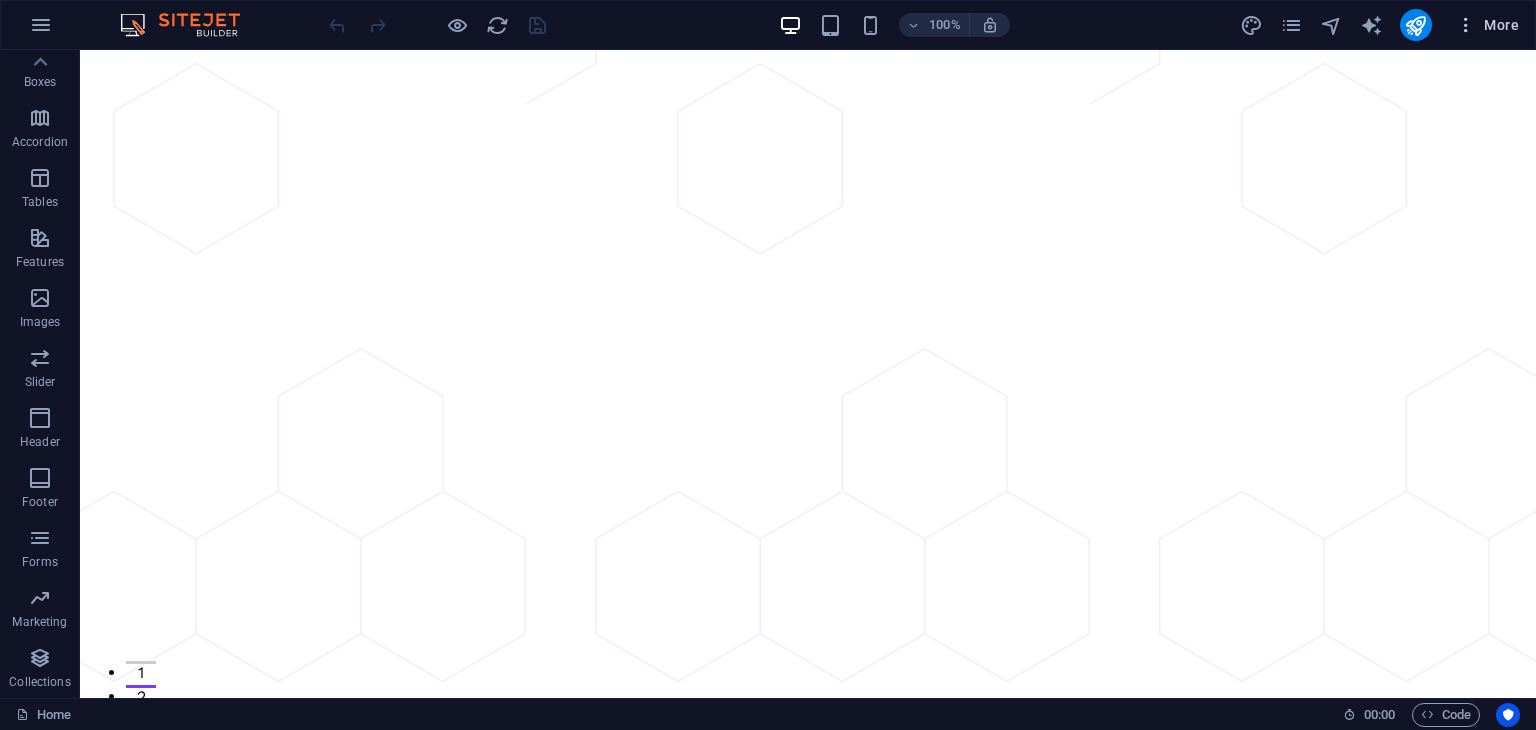 click on "More" at bounding box center (1487, 25) 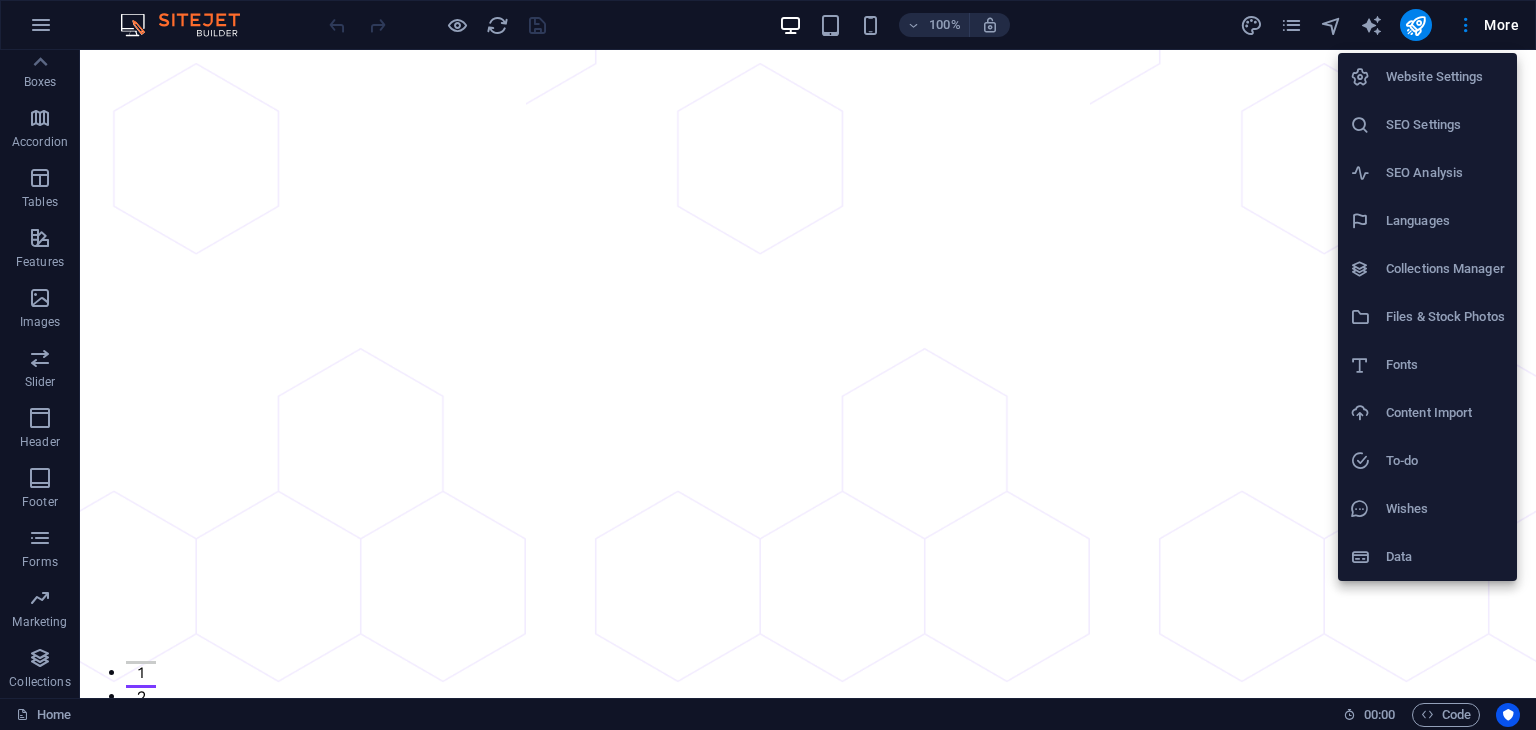 click at bounding box center [768, 365] 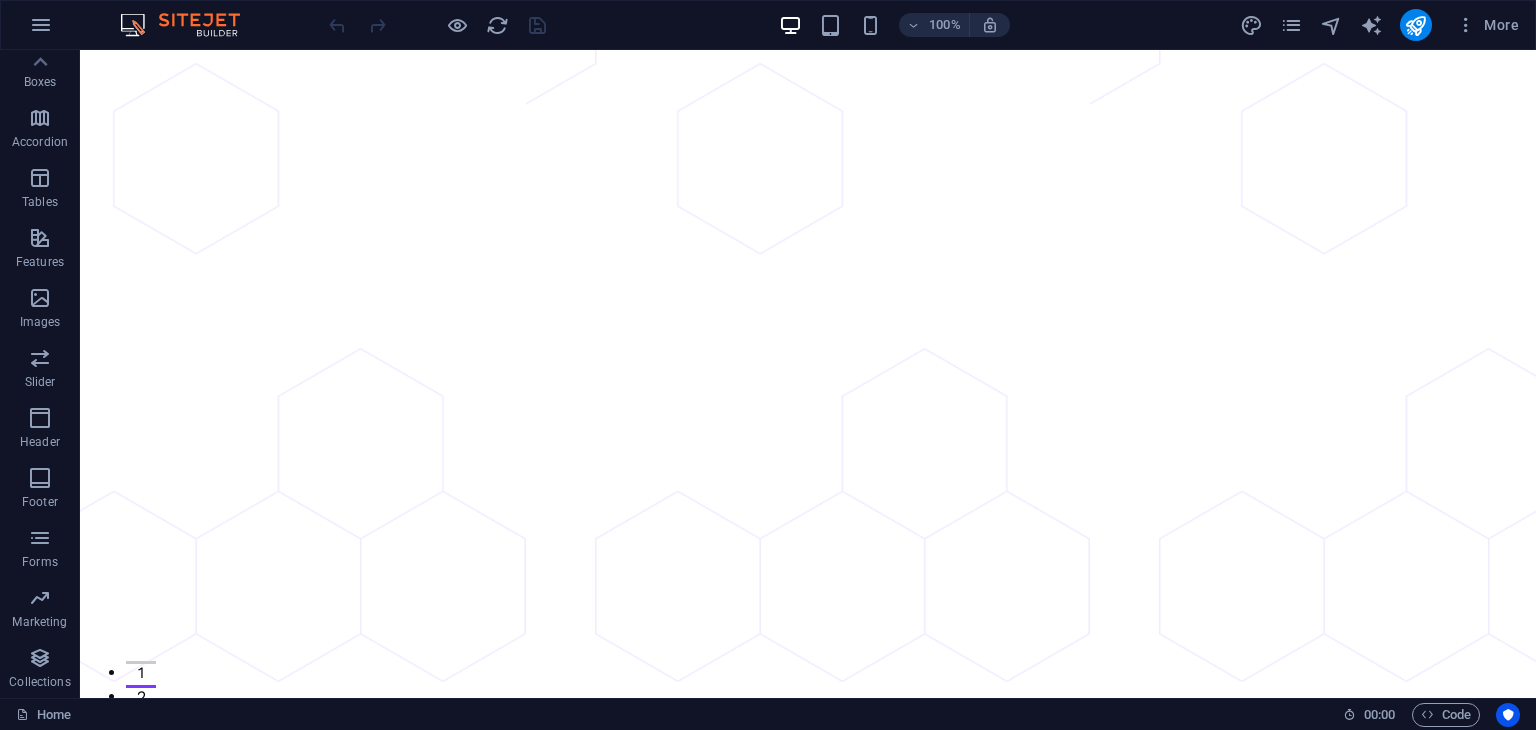 click at bounding box center (1466, 25) 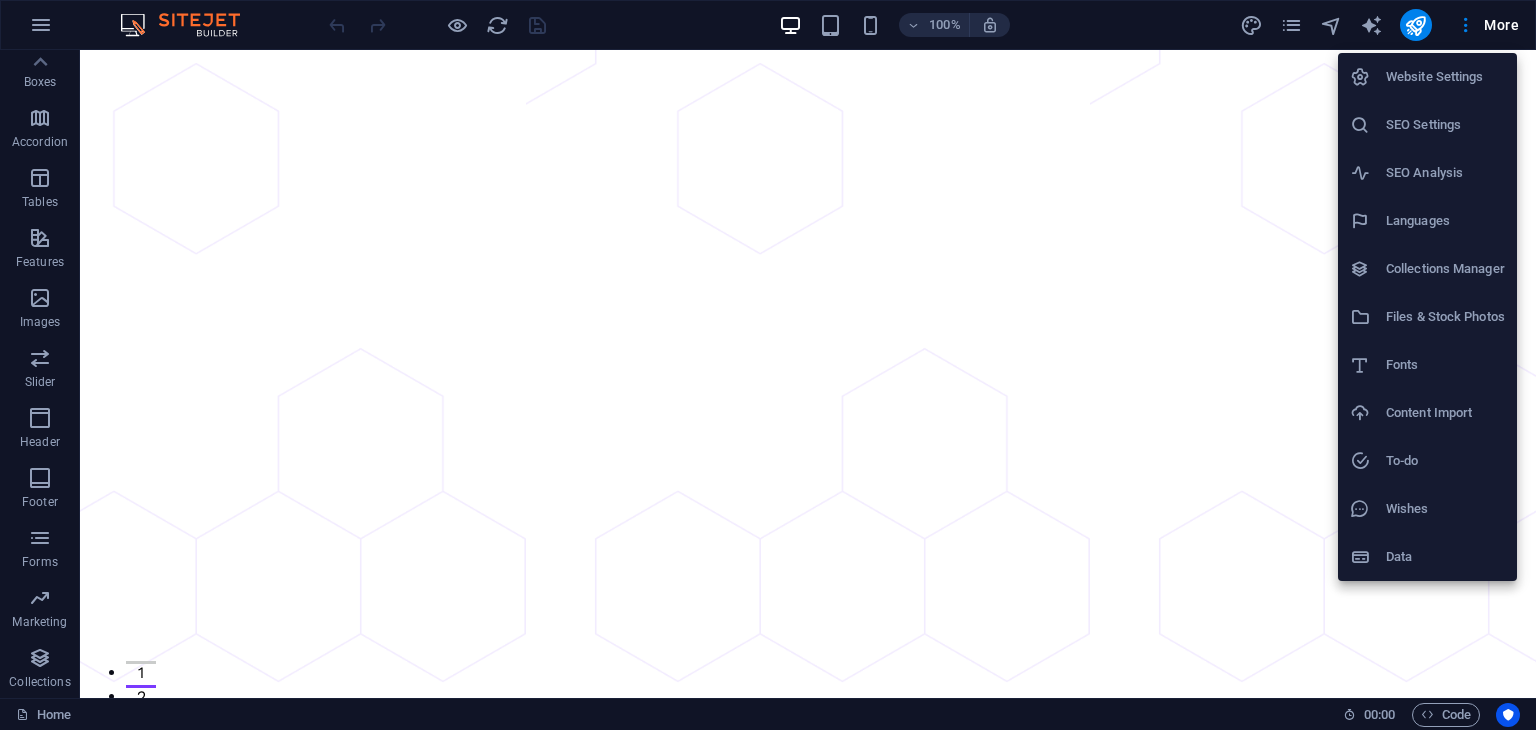 click at bounding box center [768, 365] 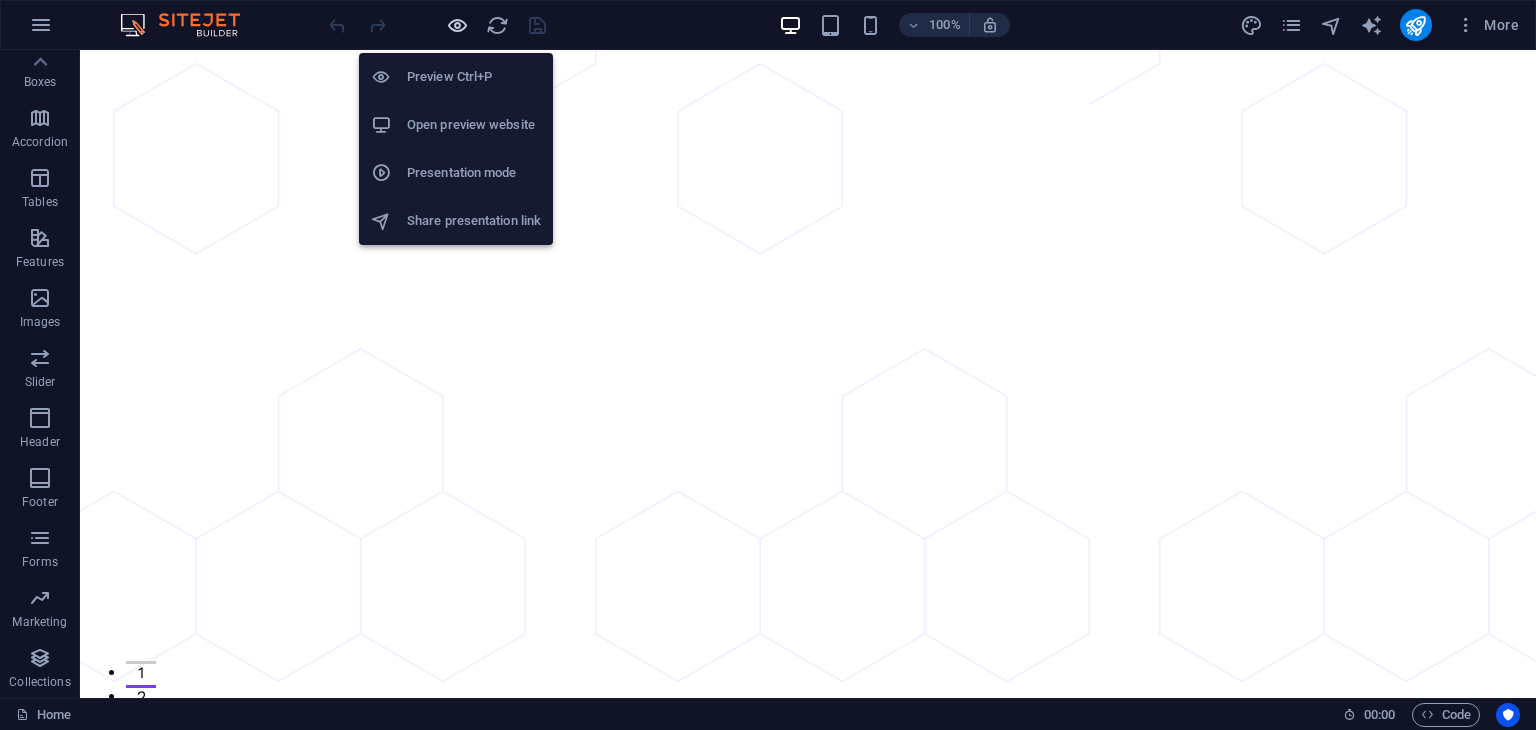 click at bounding box center (457, 25) 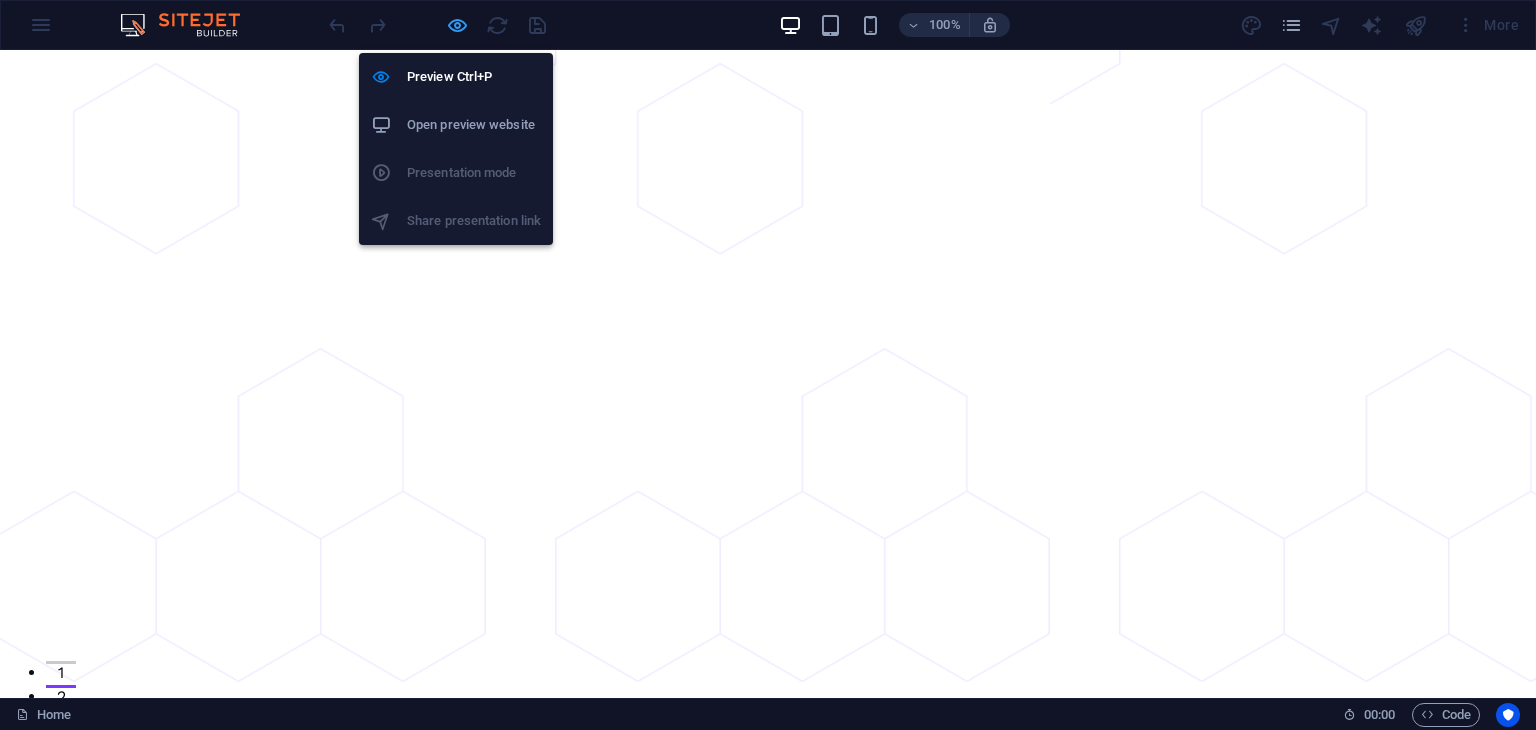 click at bounding box center [457, 25] 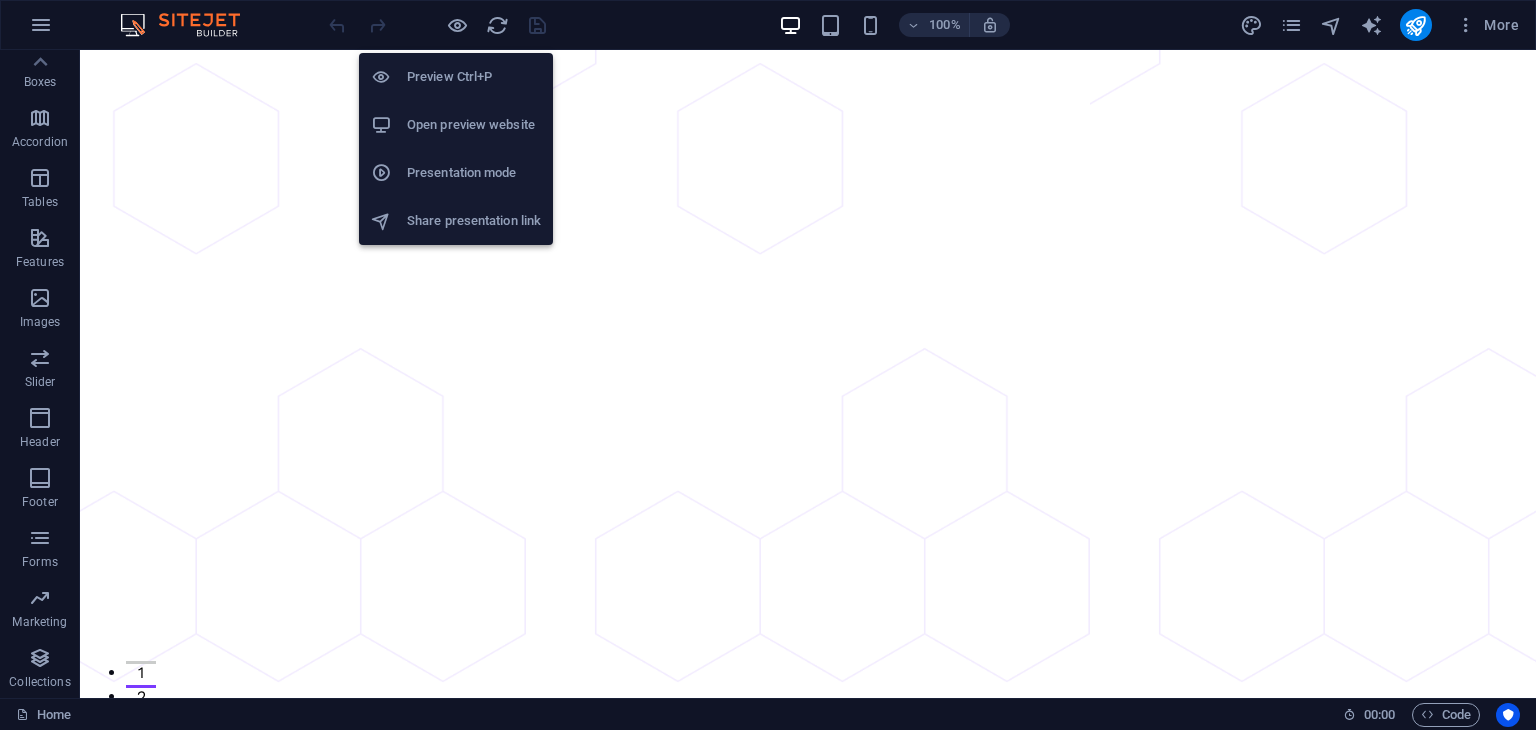 drag, startPoint x: 536, startPoint y: 175, endPoint x: 316, endPoint y: 333, distance: 270.8579 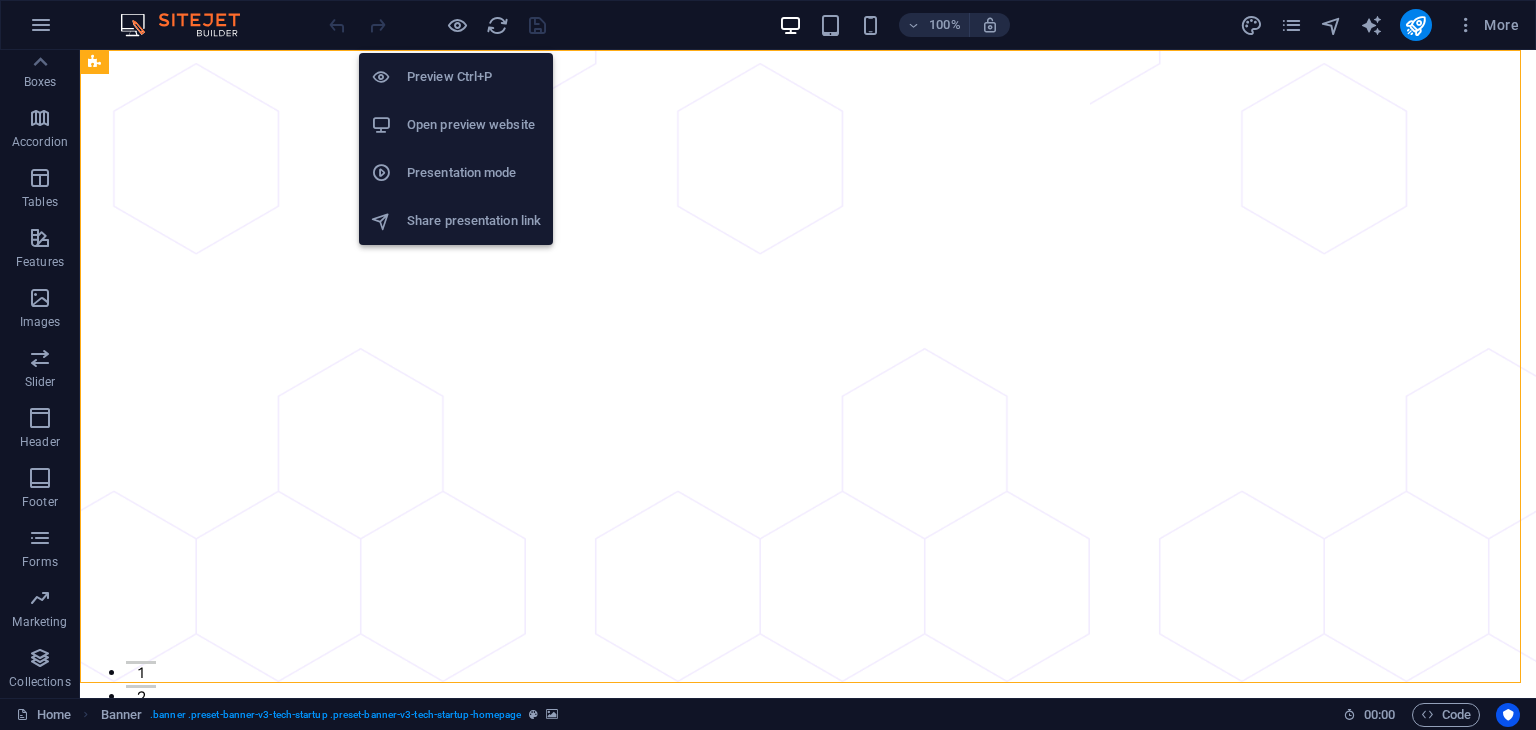click on "Open preview website" at bounding box center [474, 125] 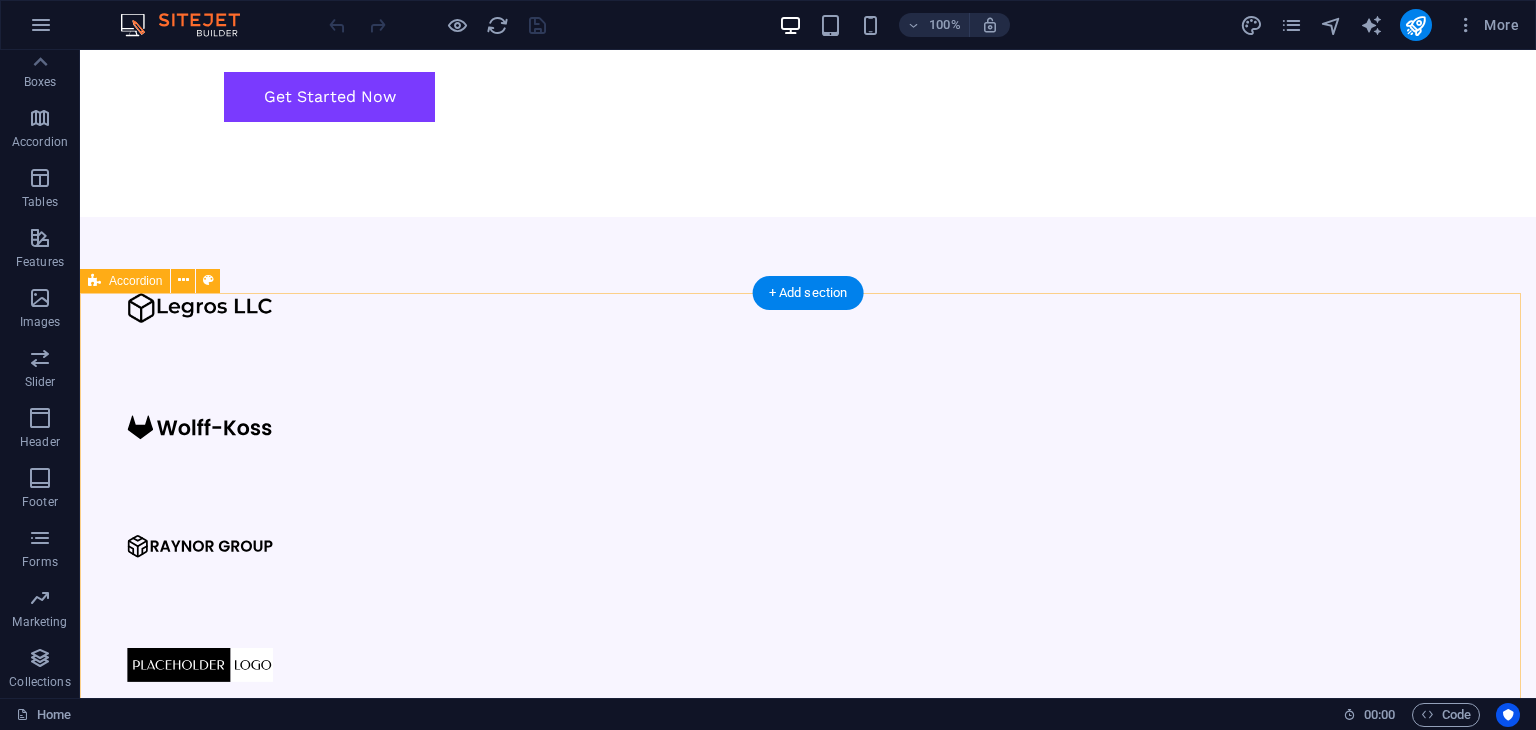 scroll, scrollTop: 1900, scrollLeft: 0, axis: vertical 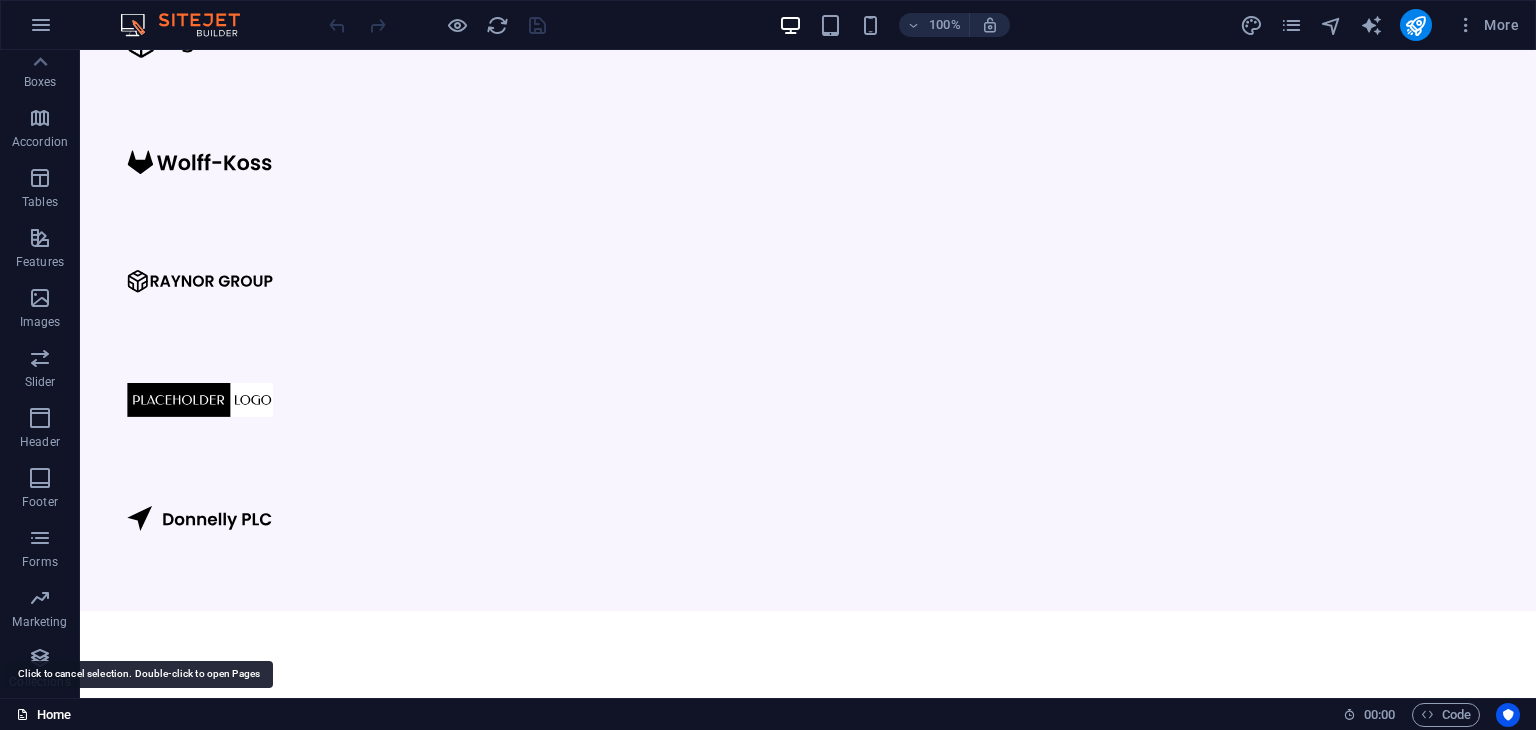 click at bounding box center (22, 714) 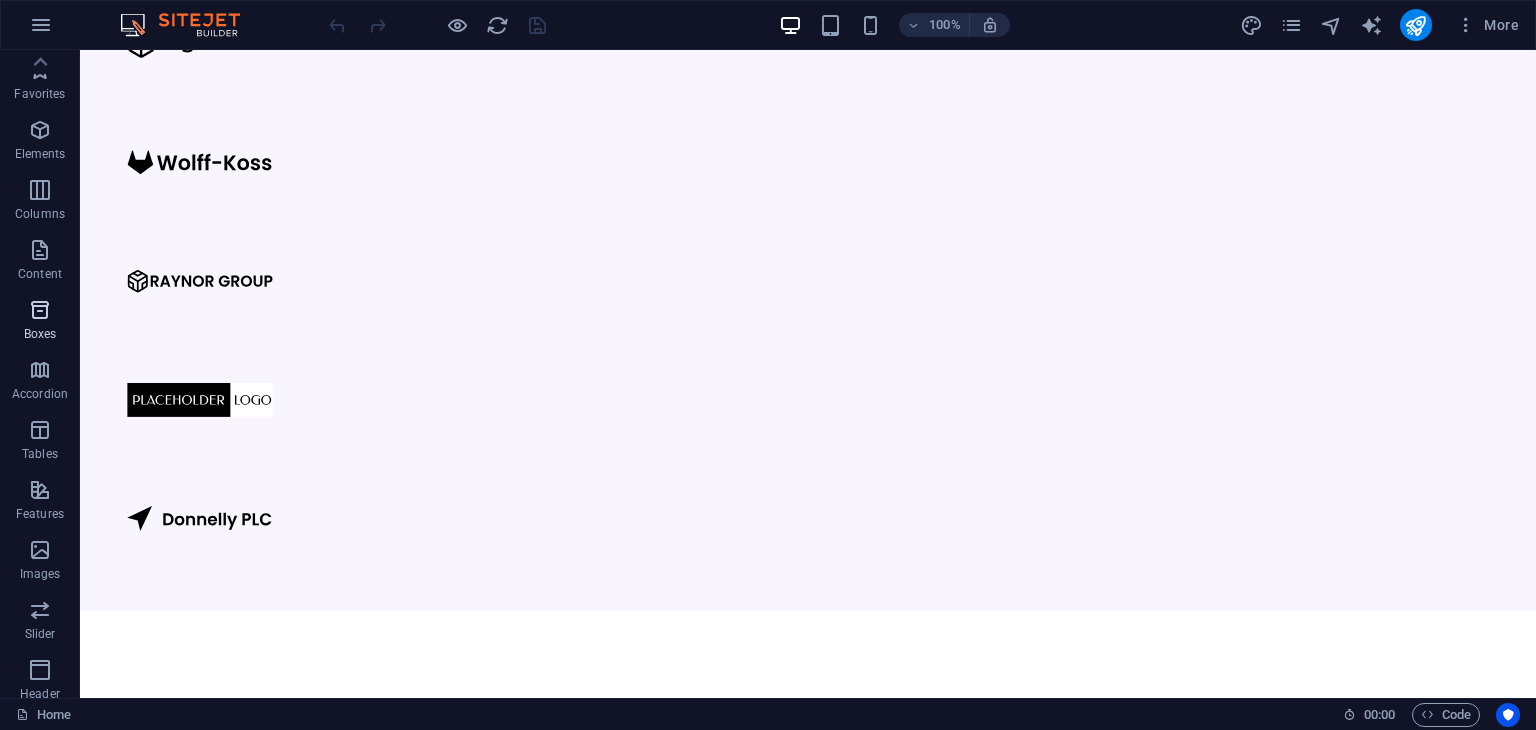 scroll, scrollTop: 0, scrollLeft: 0, axis: both 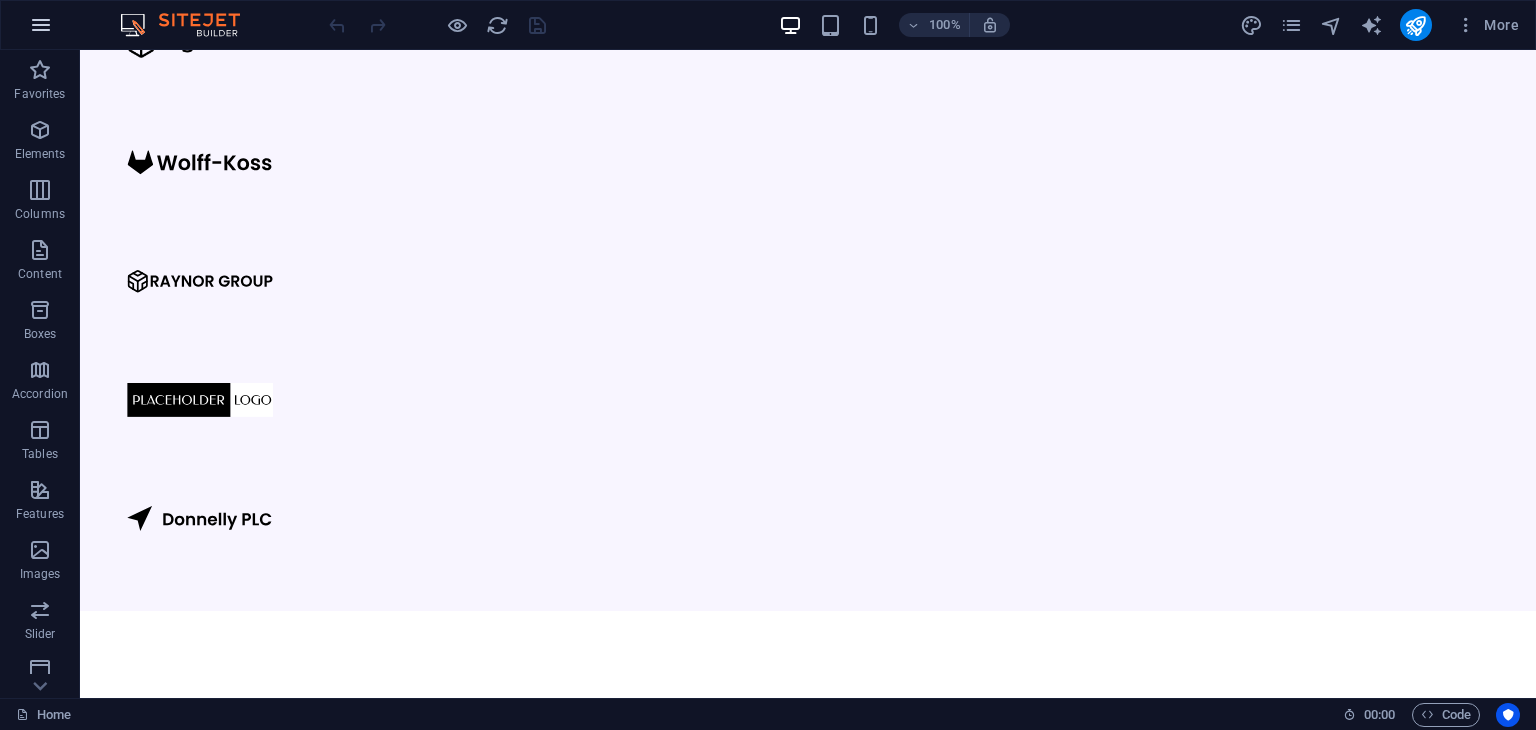 click at bounding box center (41, 25) 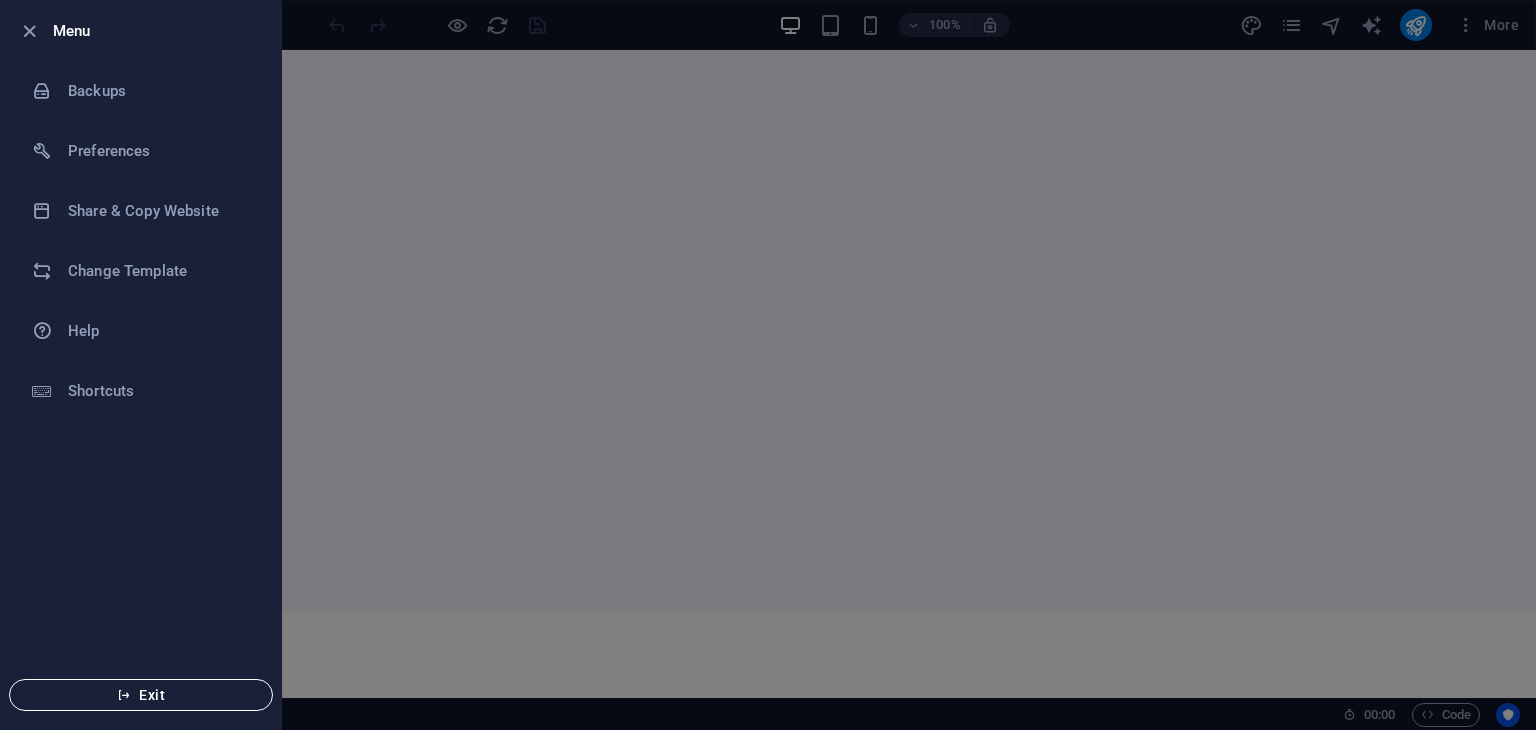click on "Exit" at bounding box center [141, 695] 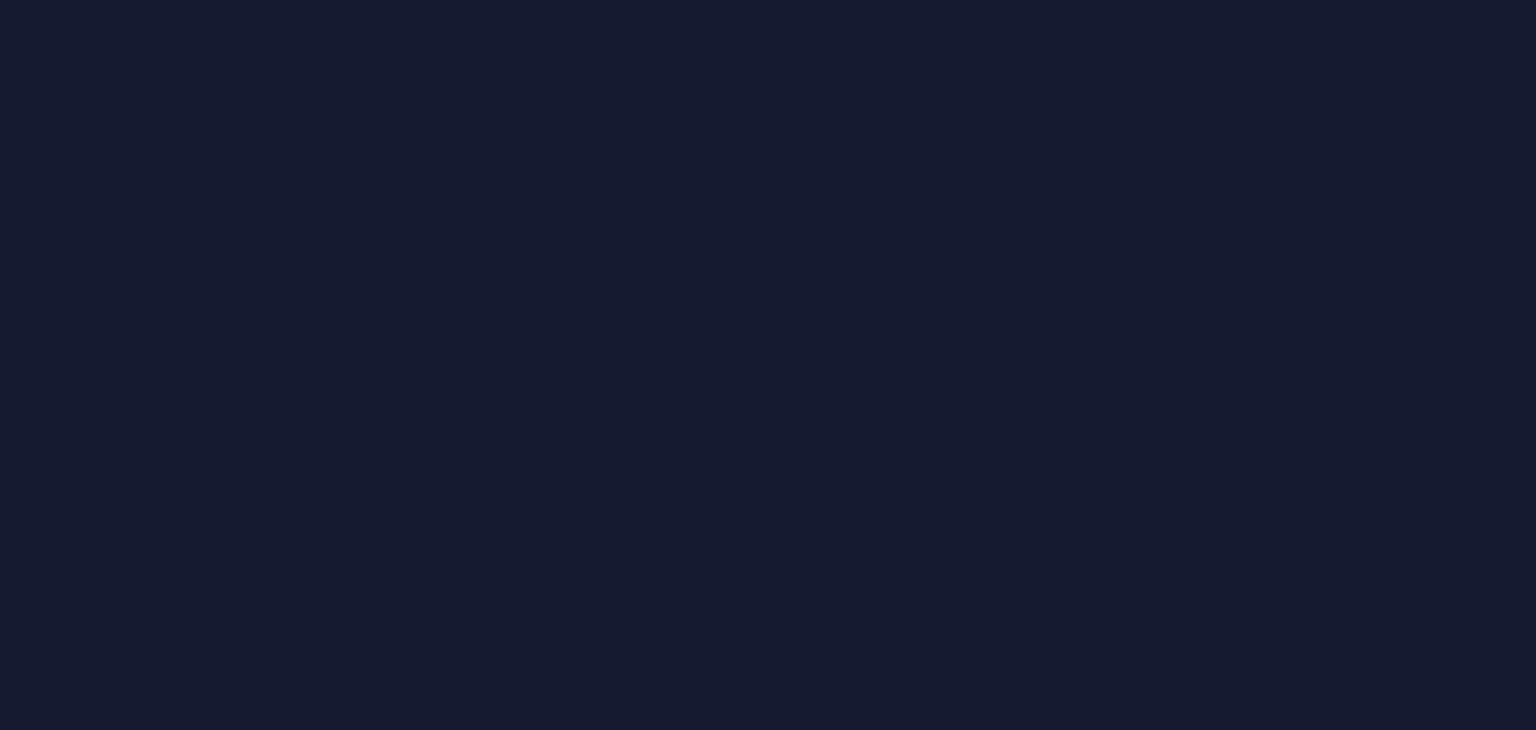 scroll, scrollTop: 0, scrollLeft: 0, axis: both 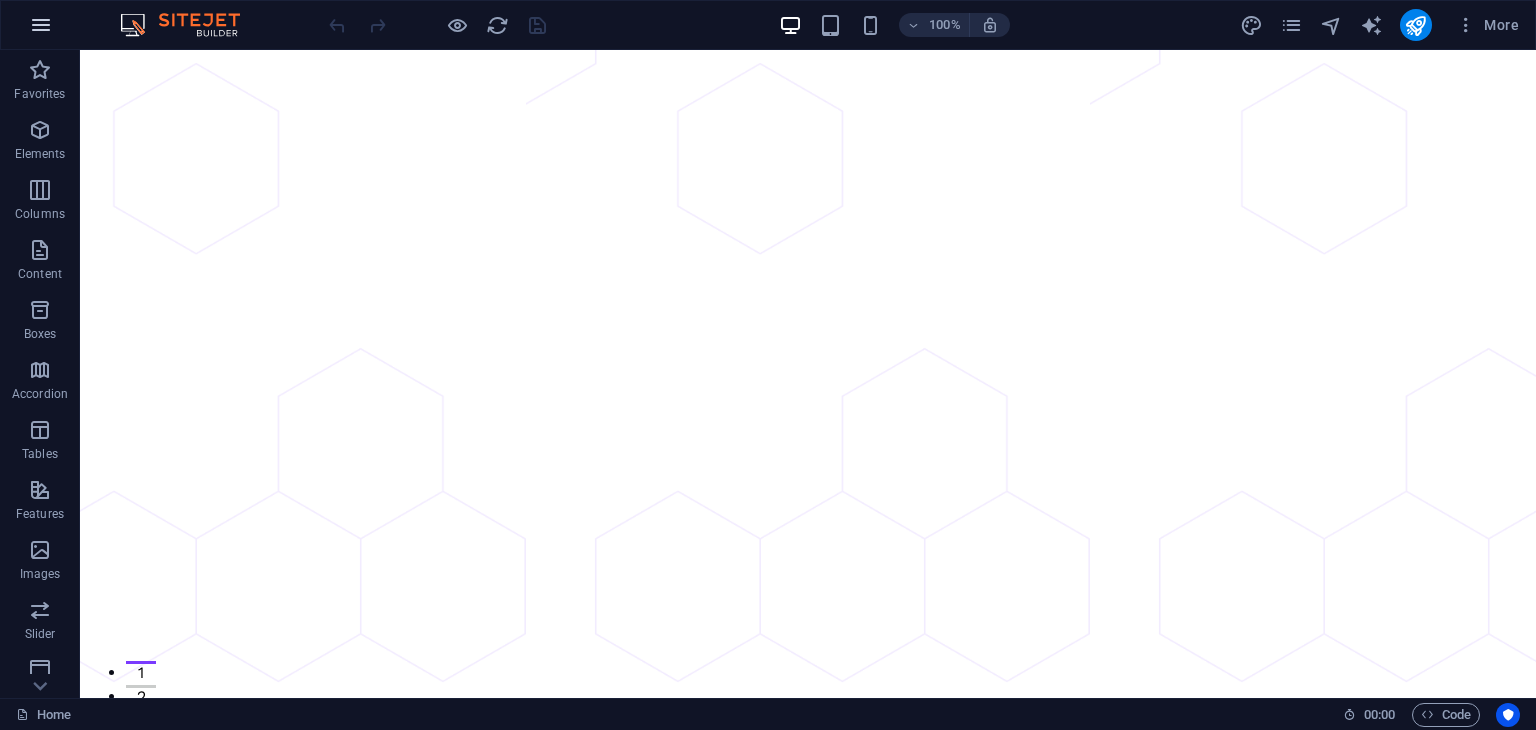 click at bounding box center (41, 25) 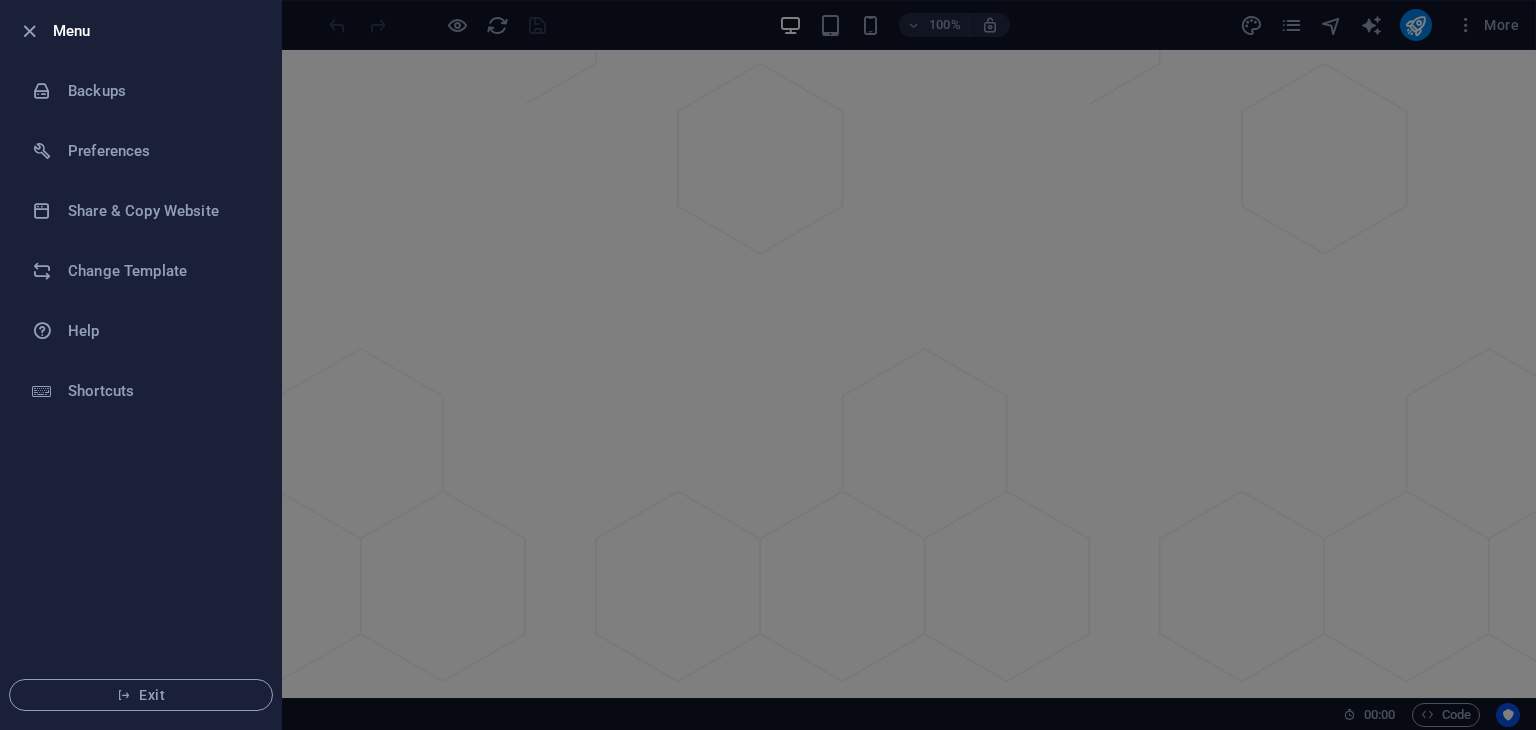click at bounding box center [768, 365] 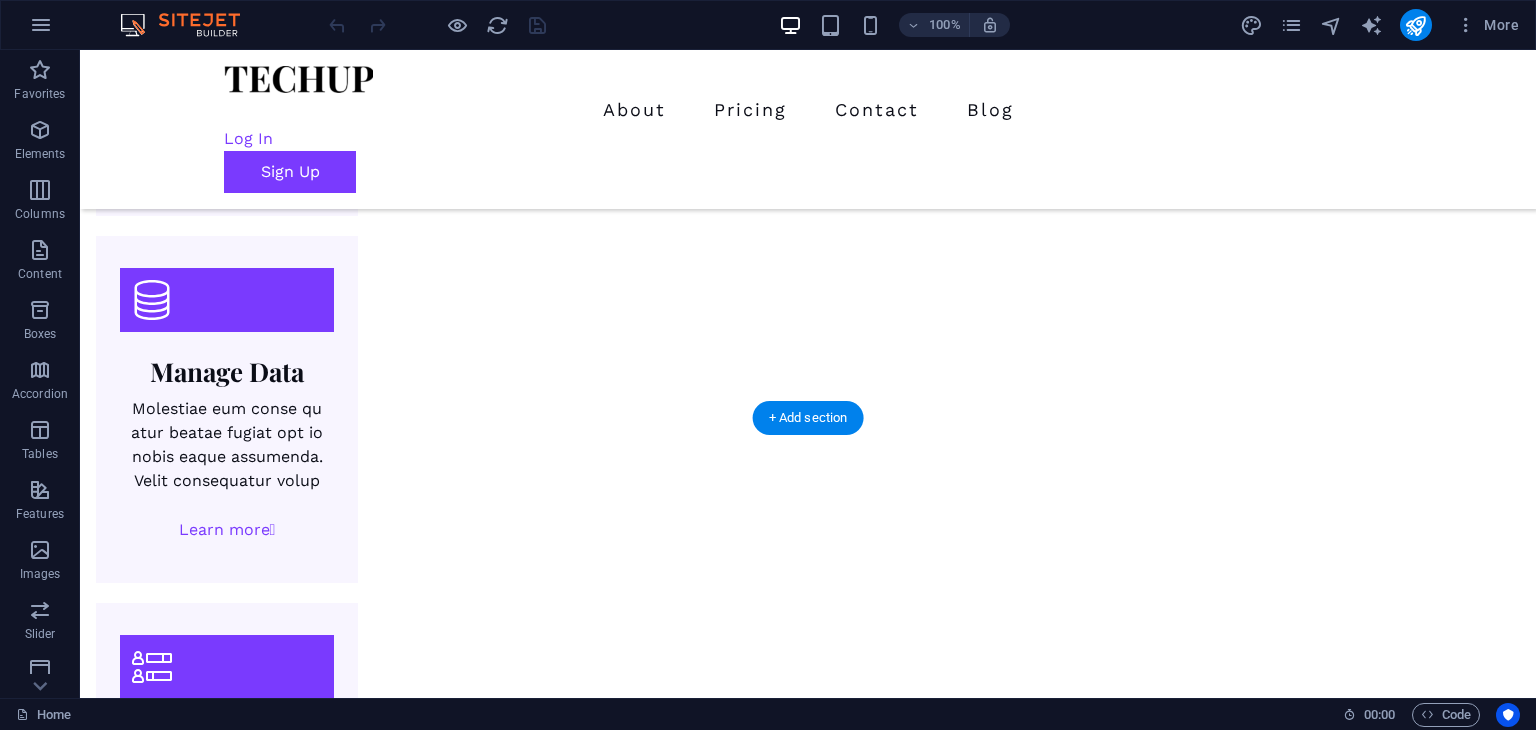scroll, scrollTop: 3200, scrollLeft: 0, axis: vertical 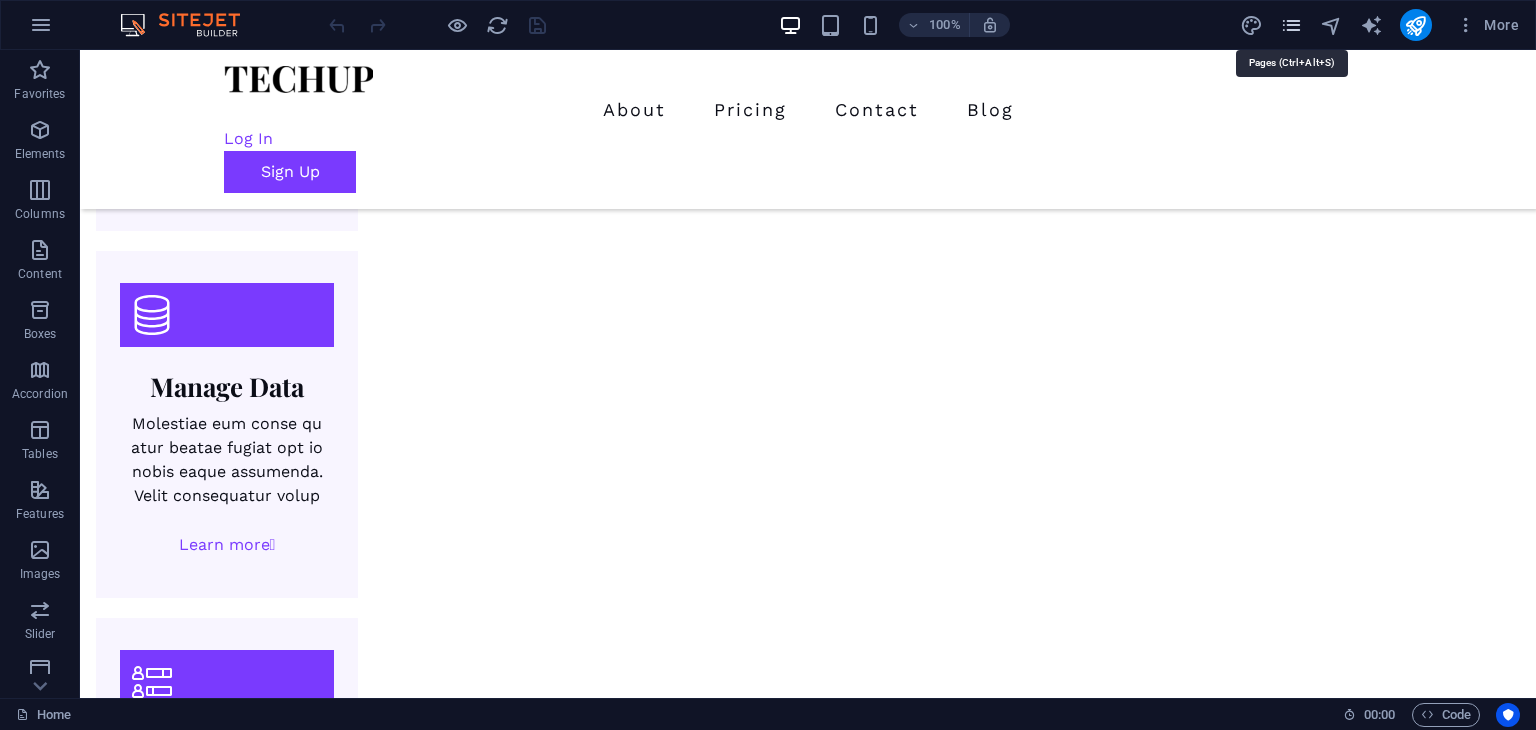 click at bounding box center (1291, 25) 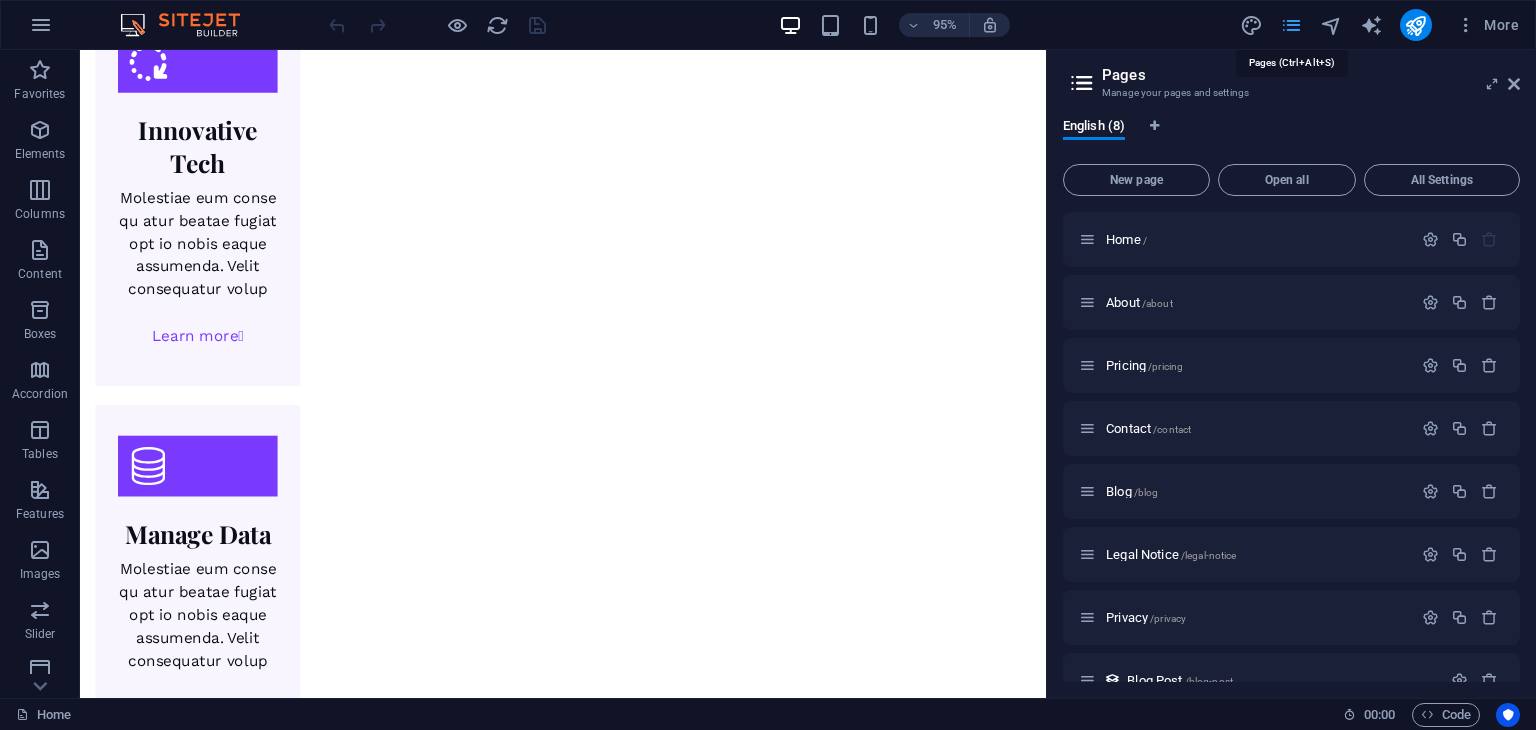 scroll, scrollTop: 3081, scrollLeft: 0, axis: vertical 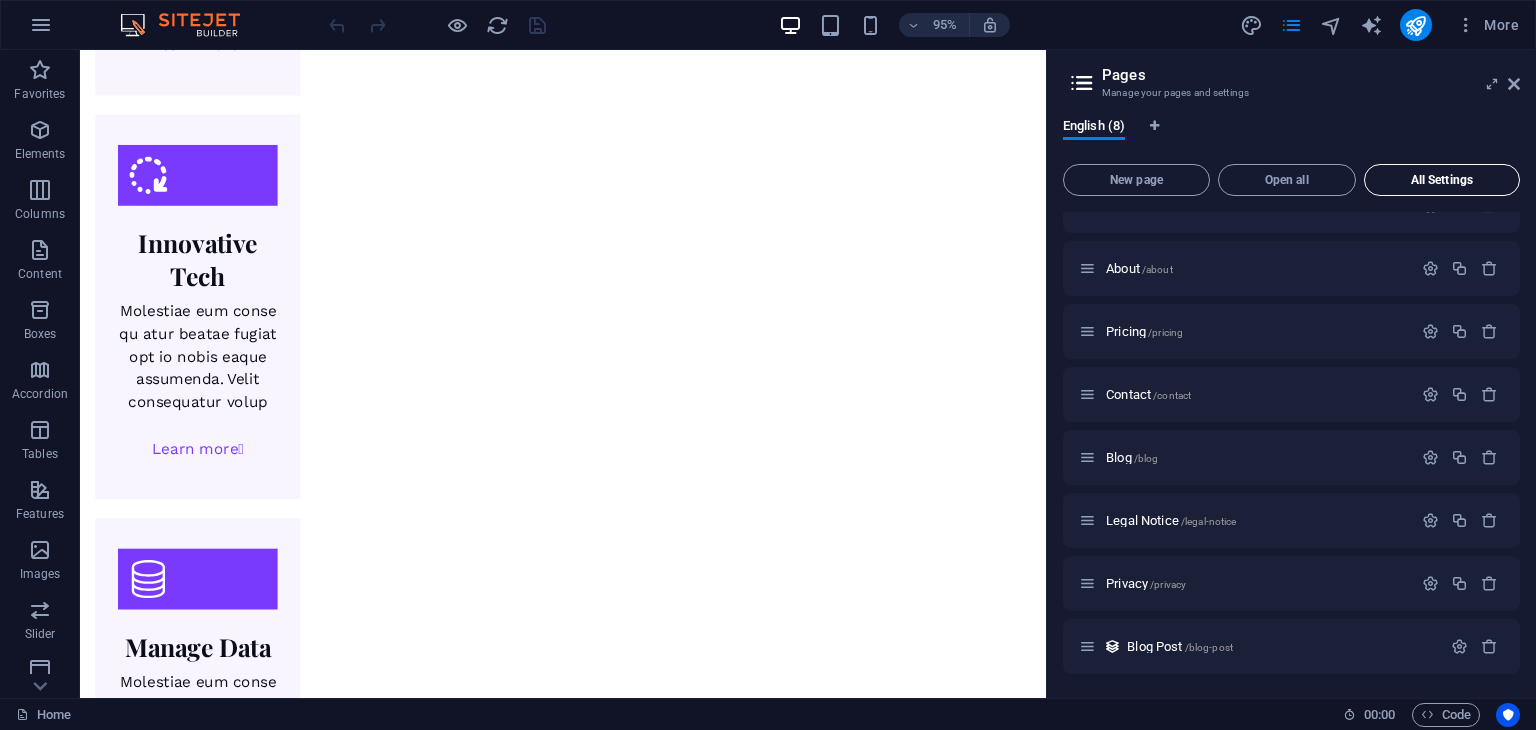 click on "All Settings" at bounding box center (1442, 180) 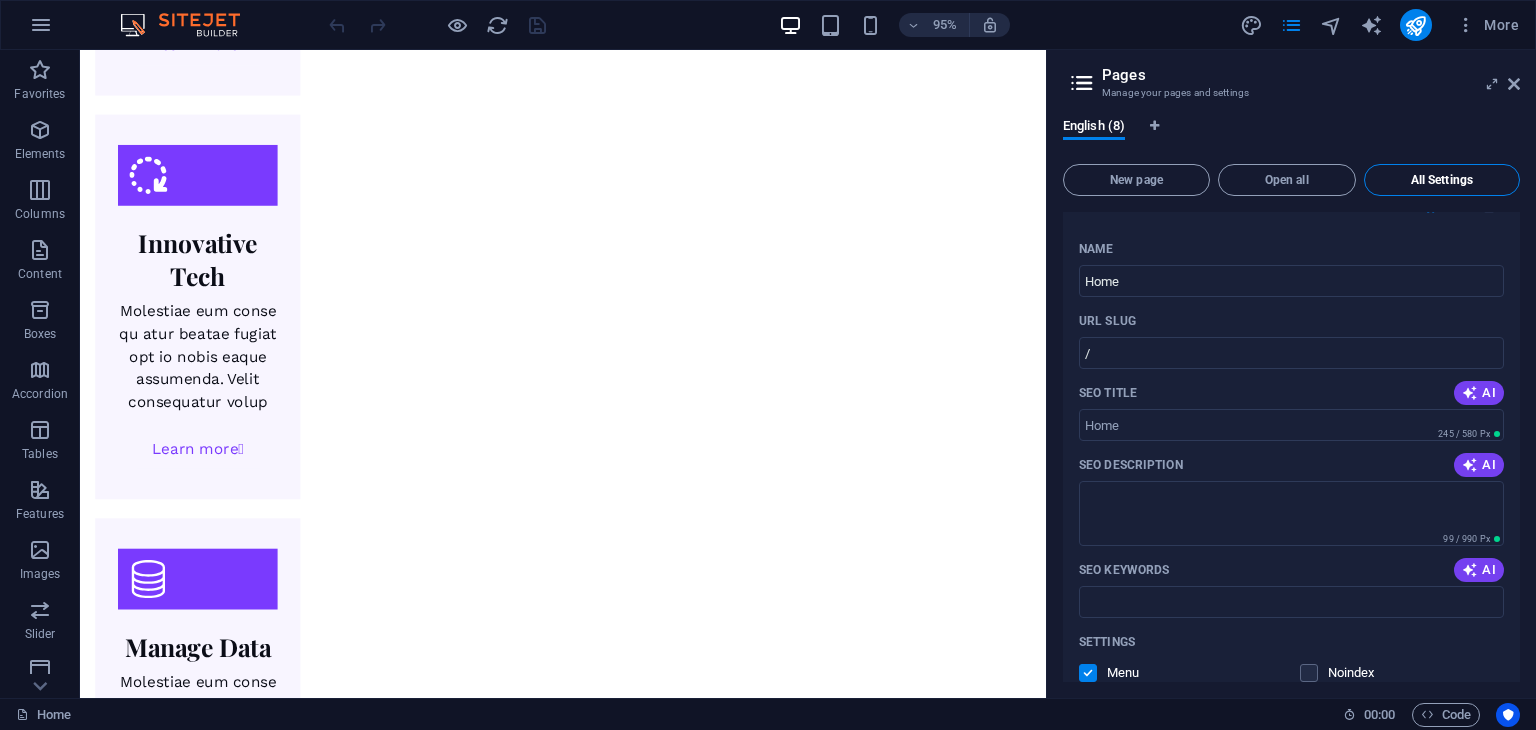 scroll, scrollTop: 5385, scrollLeft: 0, axis: vertical 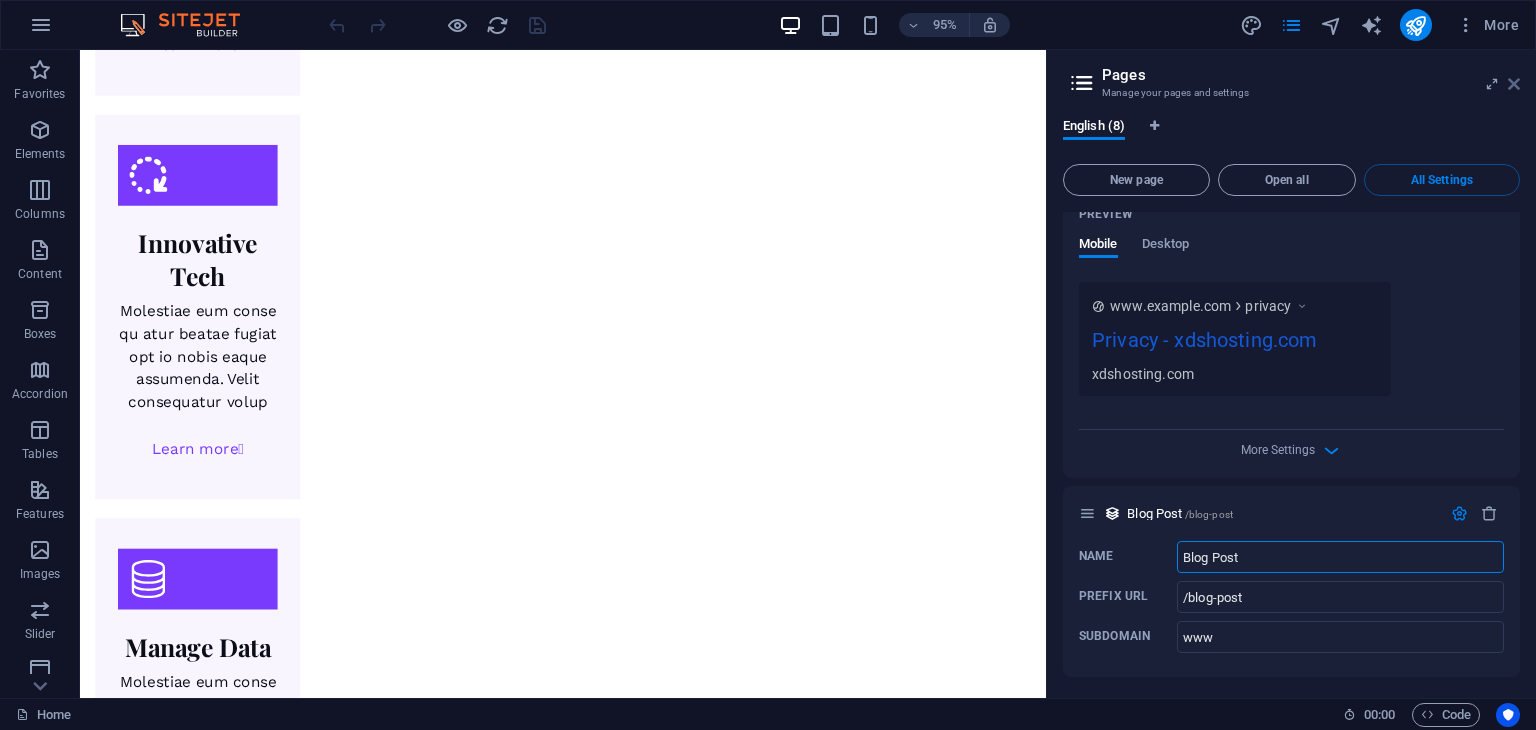 click at bounding box center (1514, 84) 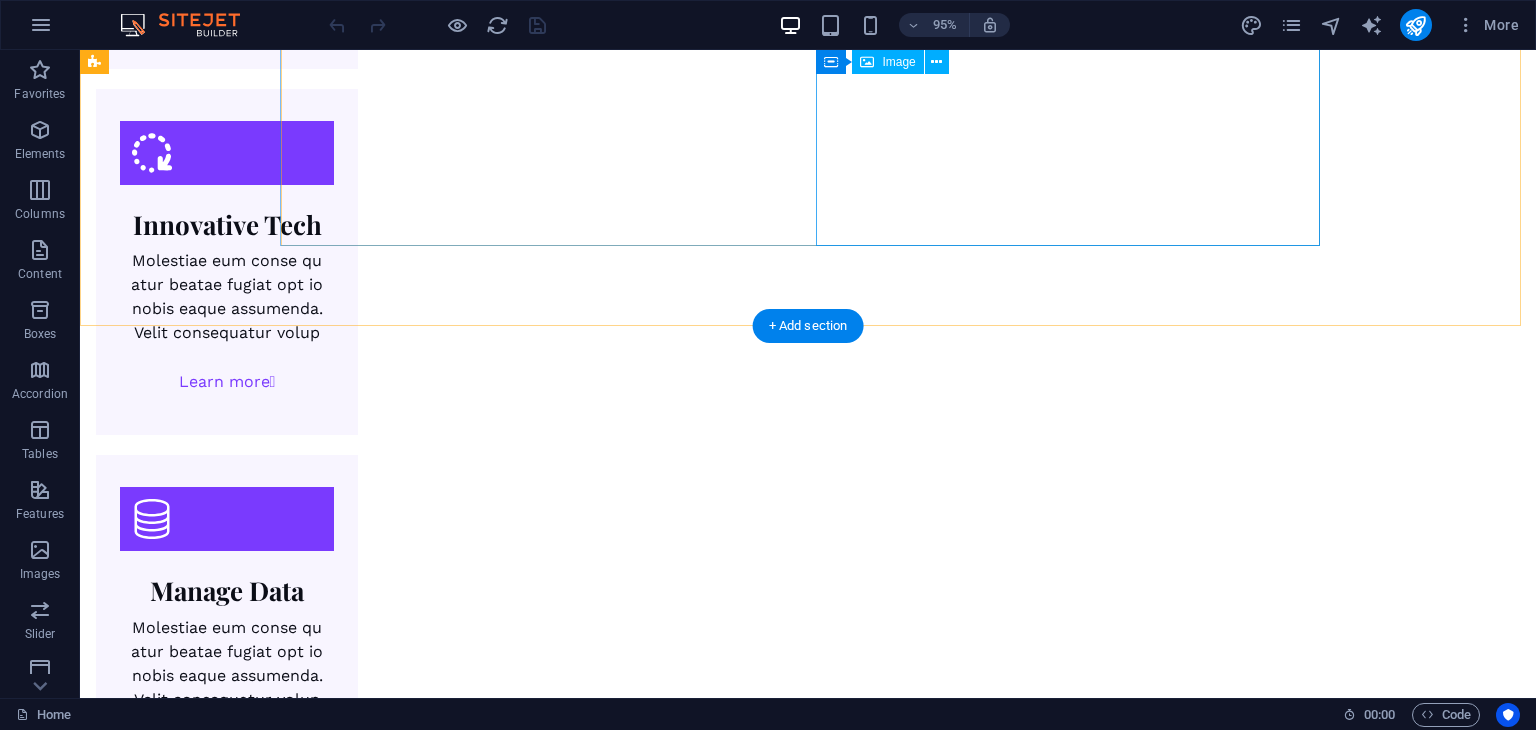 scroll, scrollTop: 3199, scrollLeft: 0, axis: vertical 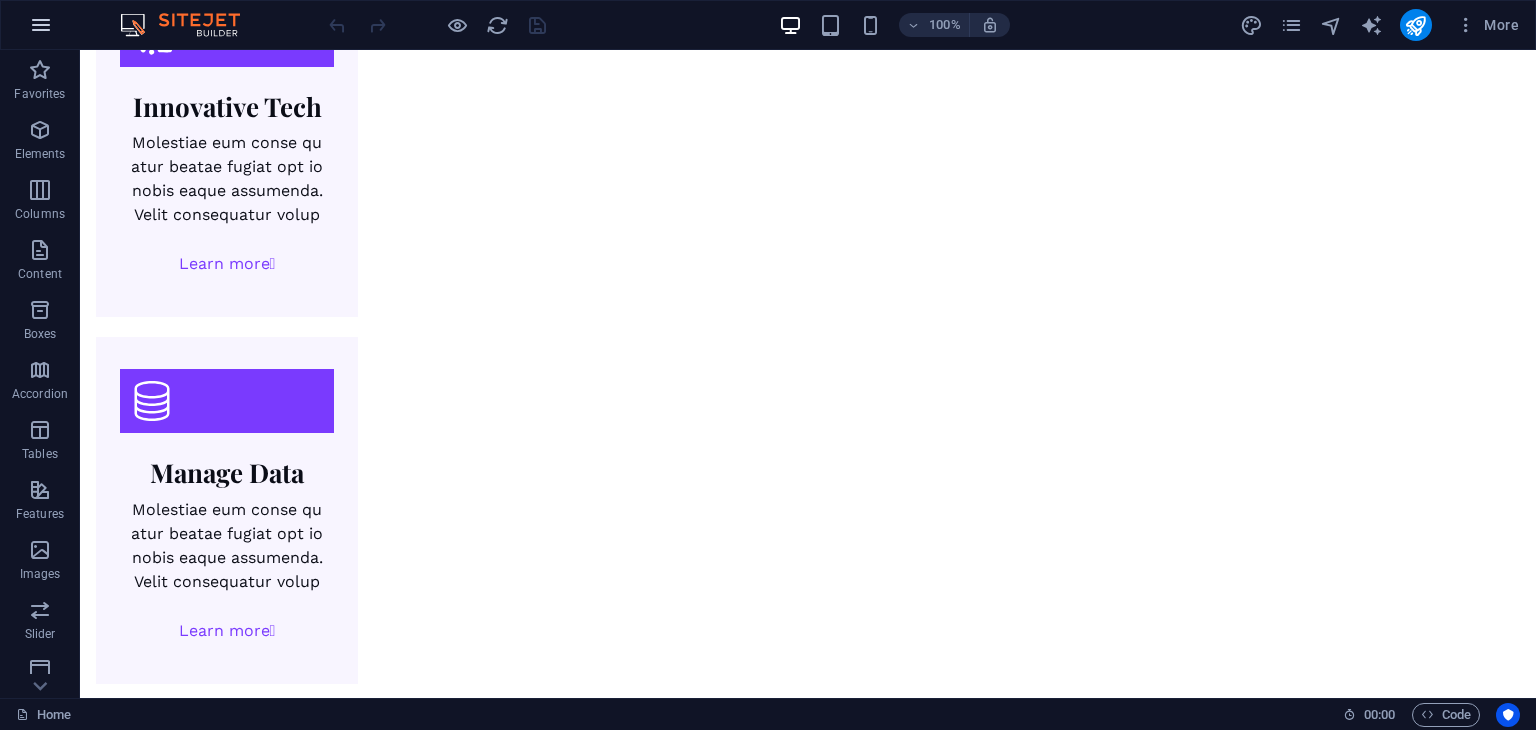 click at bounding box center (41, 25) 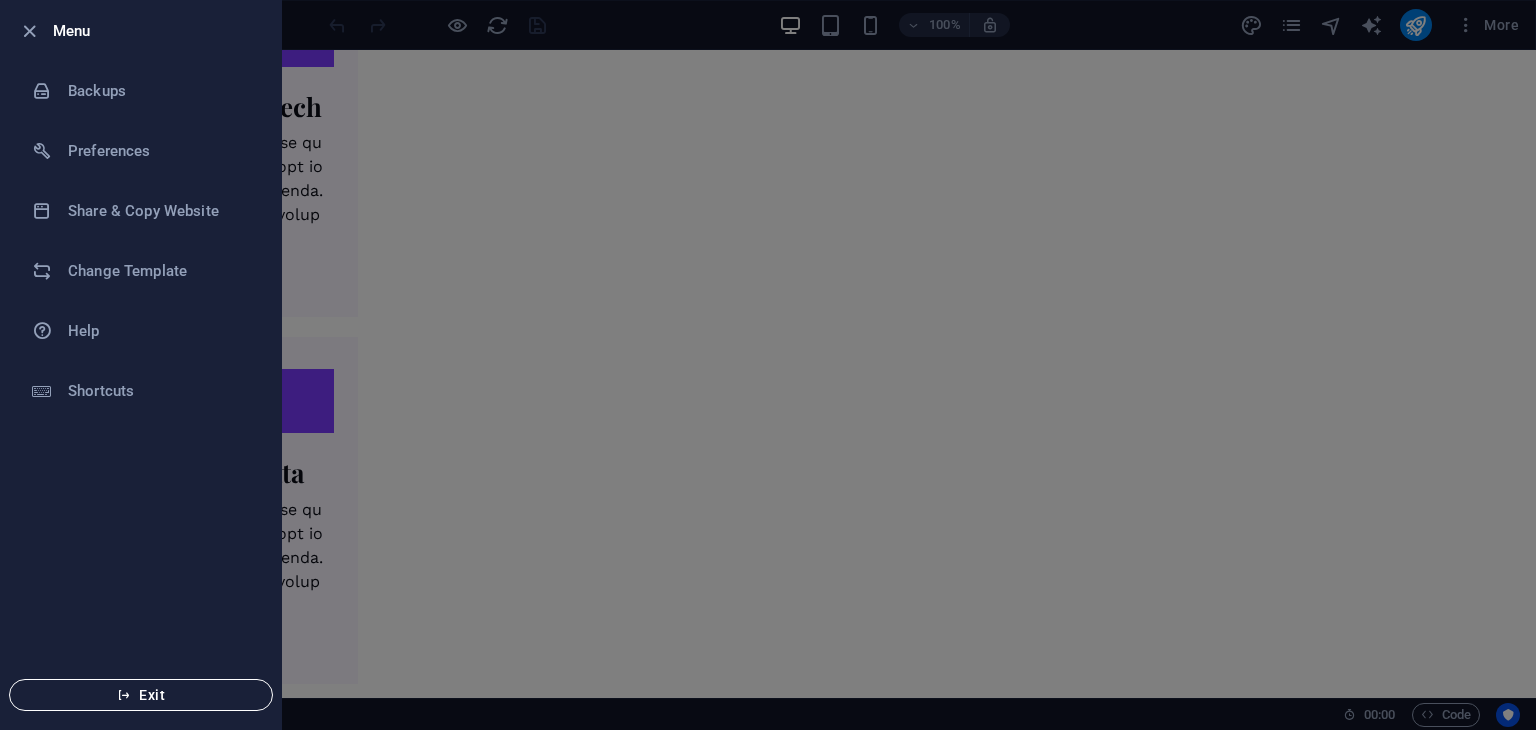 click on "Exit" at bounding box center (141, 695) 